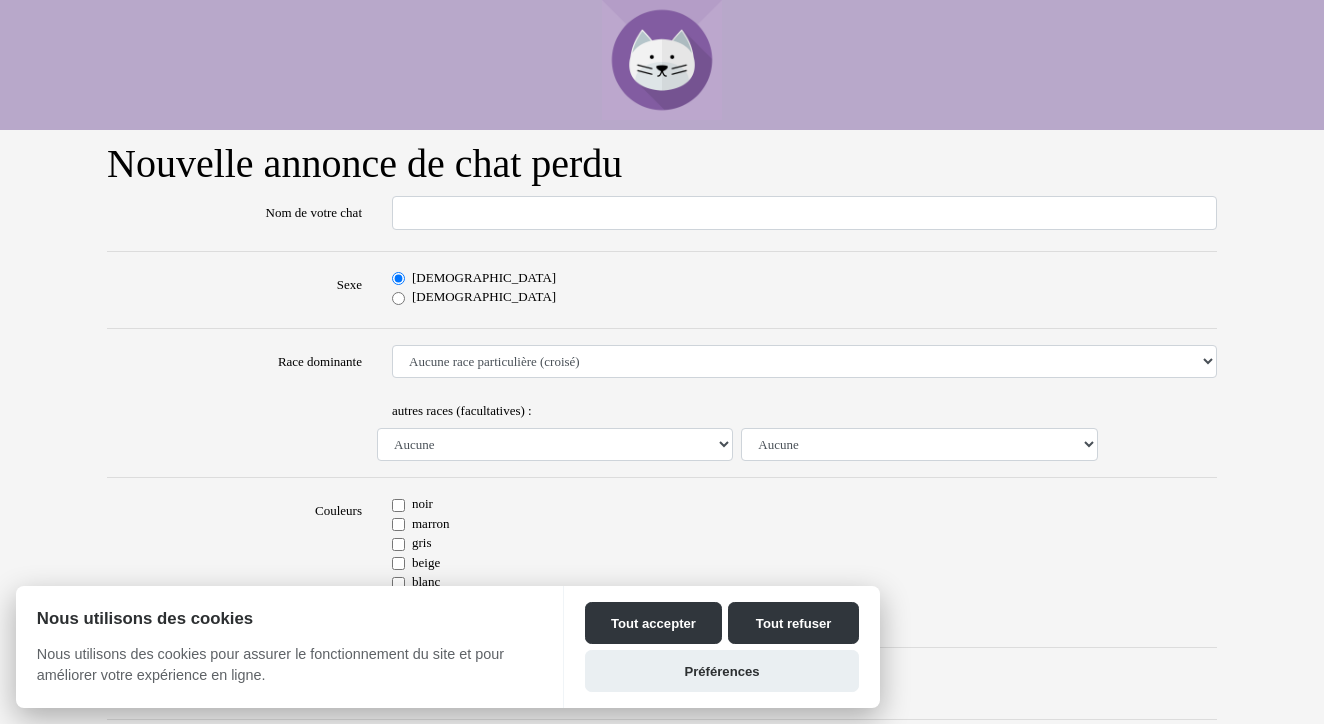 scroll, scrollTop: 0, scrollLeft: 0, axis: both 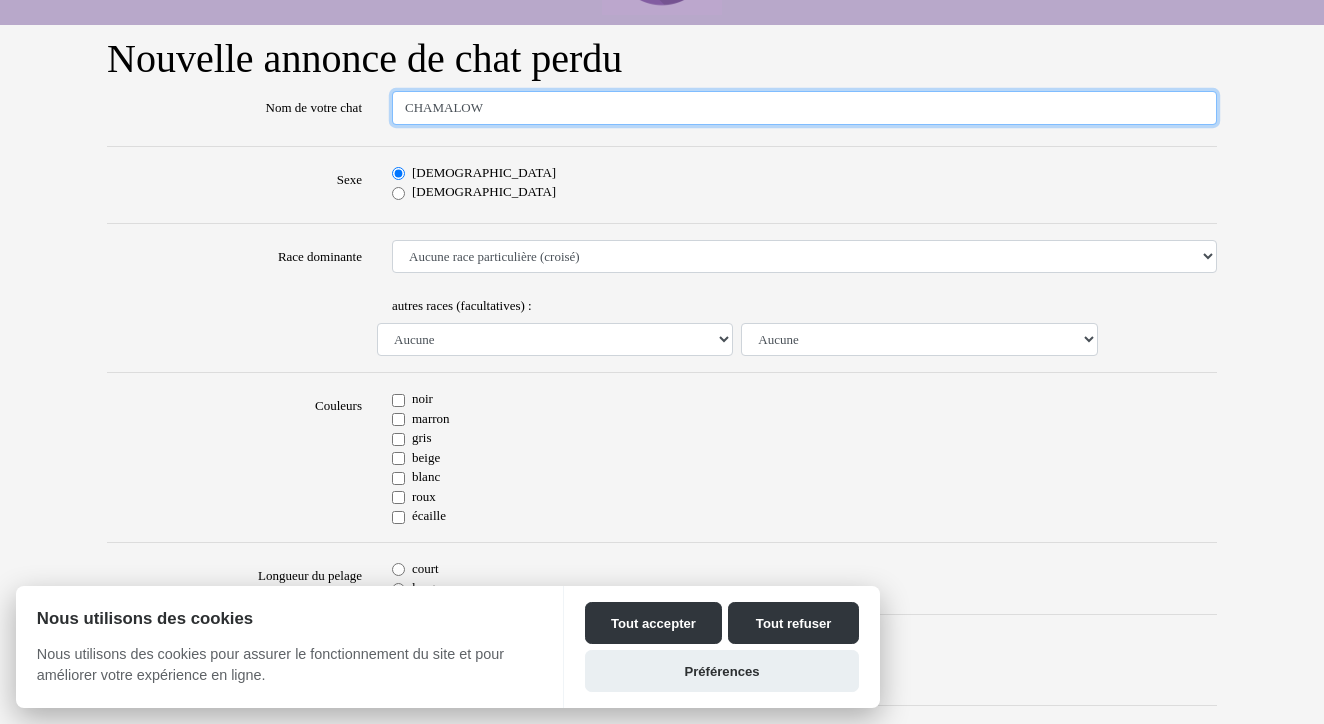 type on "CHAMALOW" 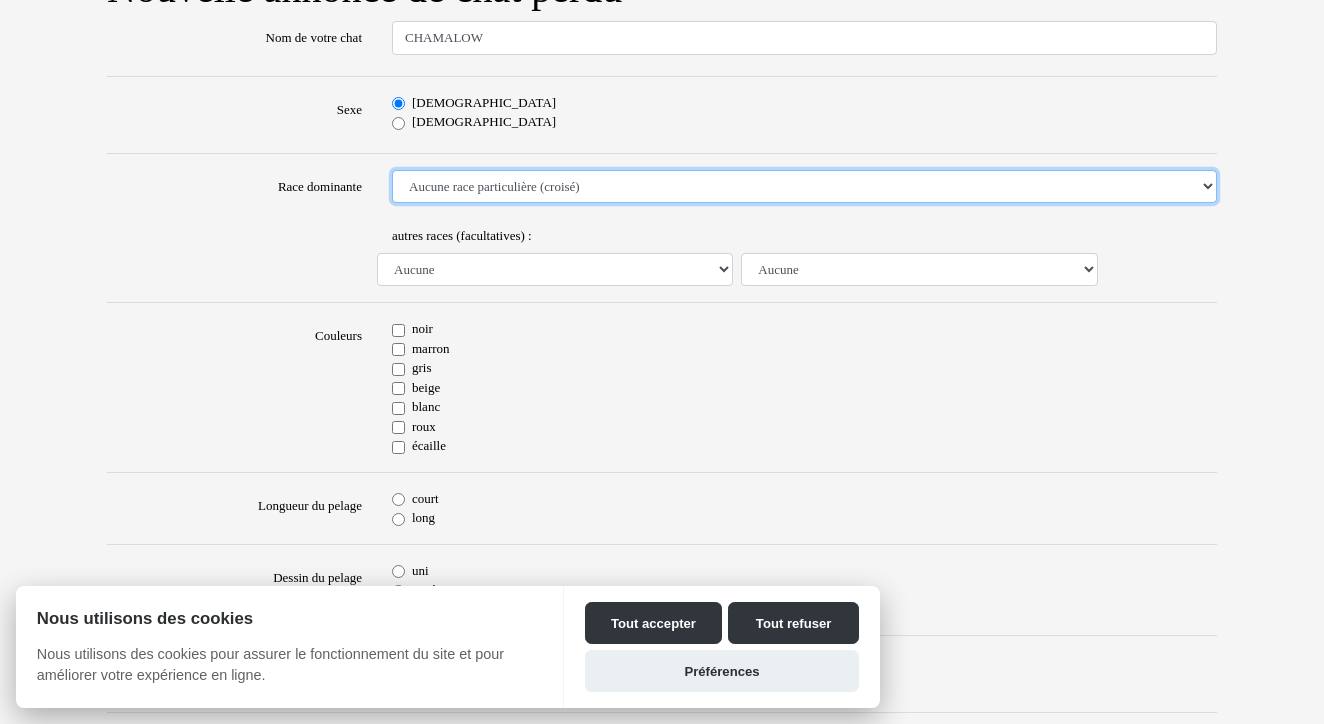 scroll, scrollTop: 247, scrollLeft: 0, axis: vertical 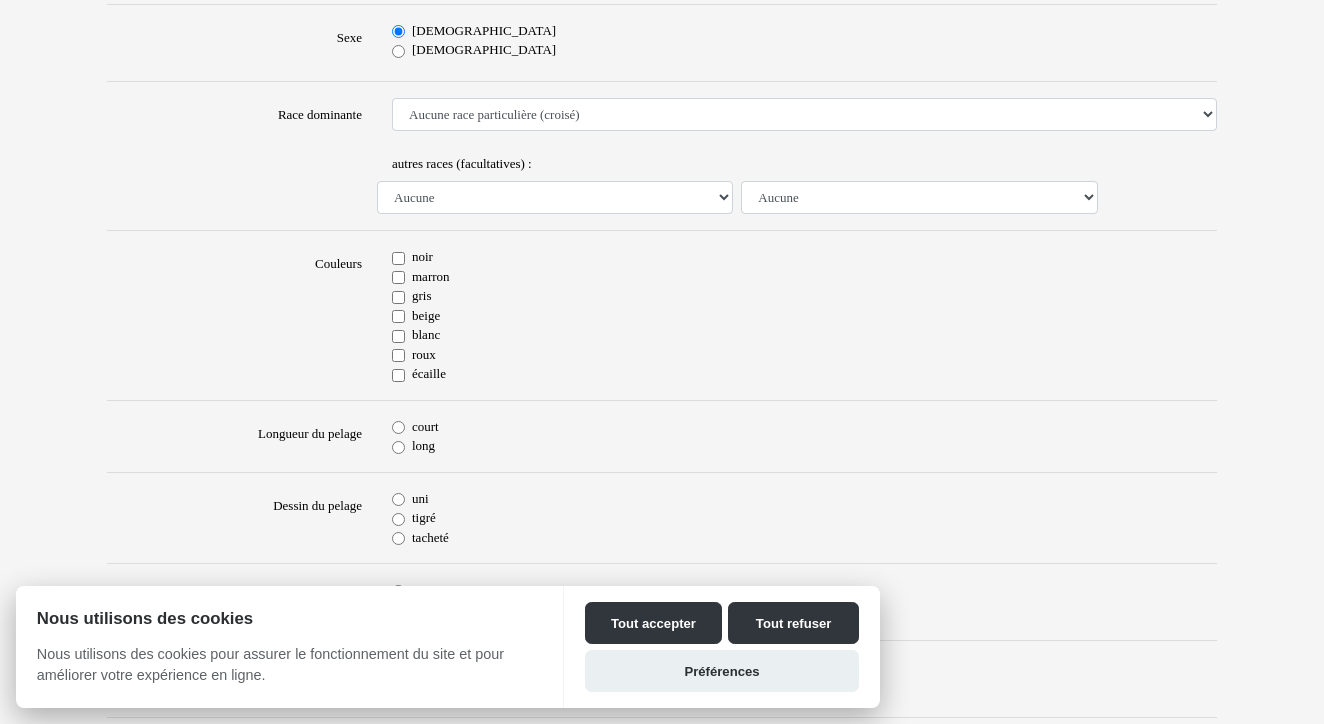 click on "blanc" at bounding box center [398, 336] 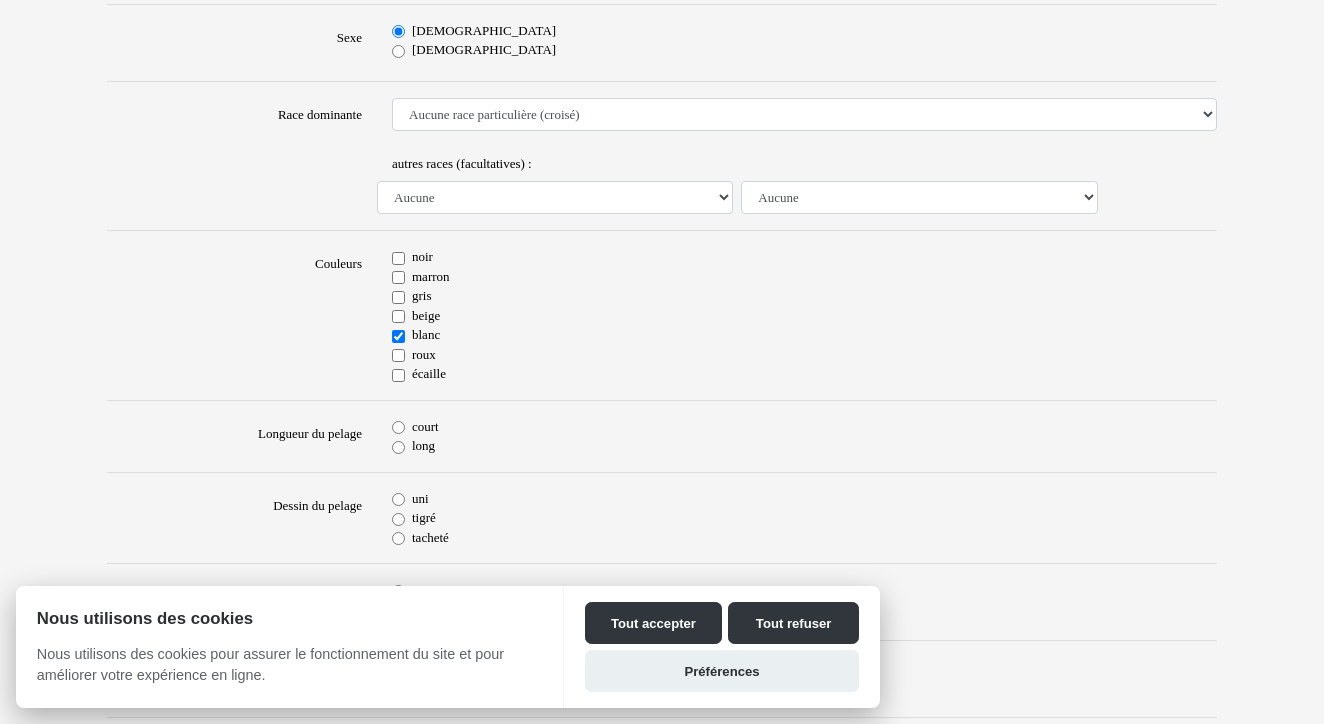 click on "roux" at bounding box center [398, 355] 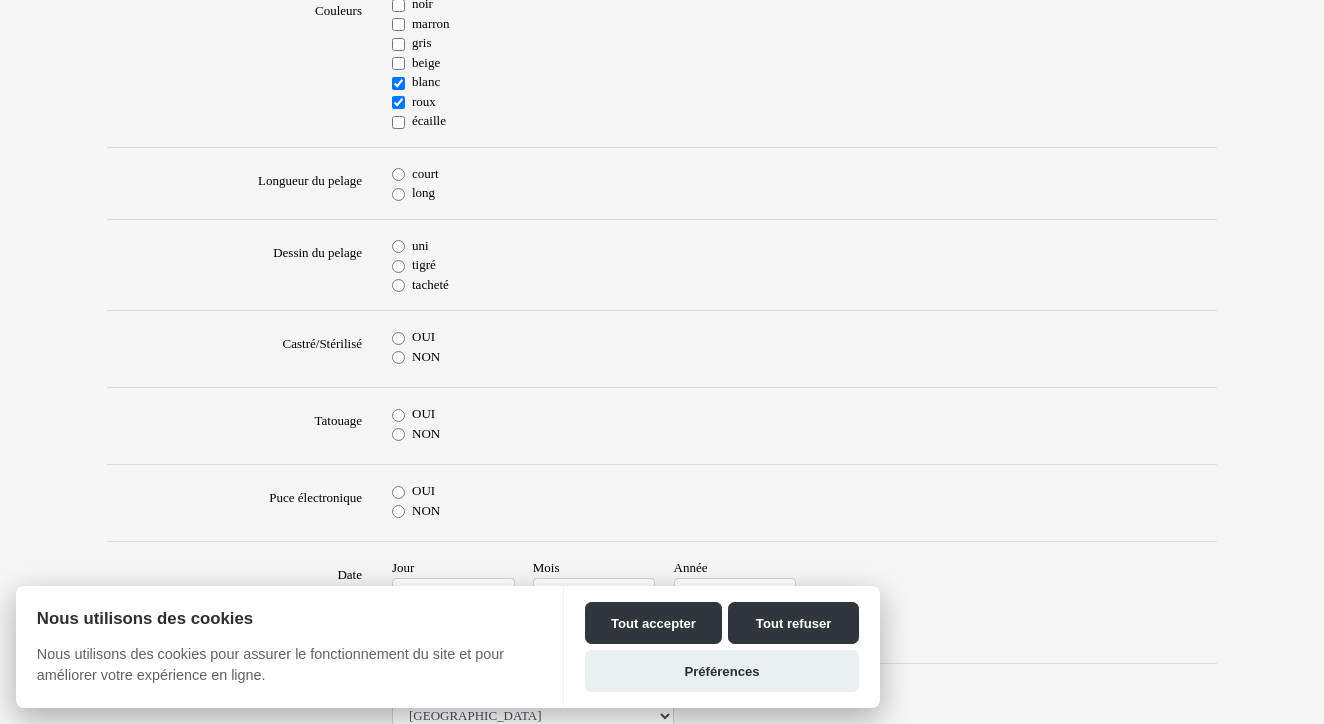 scroll, scrollTop: 506, scrollLeft: 0, axis: vertical 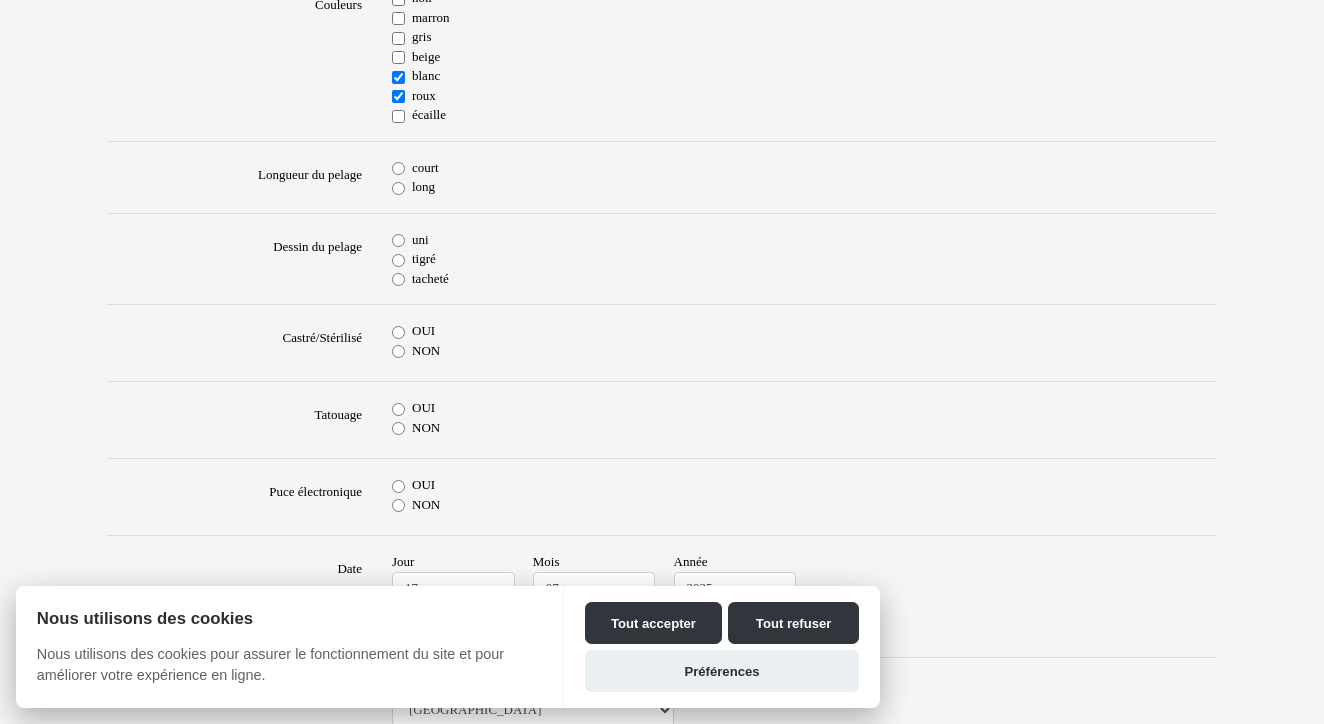 click on "long" at bounding box center [398, 188] 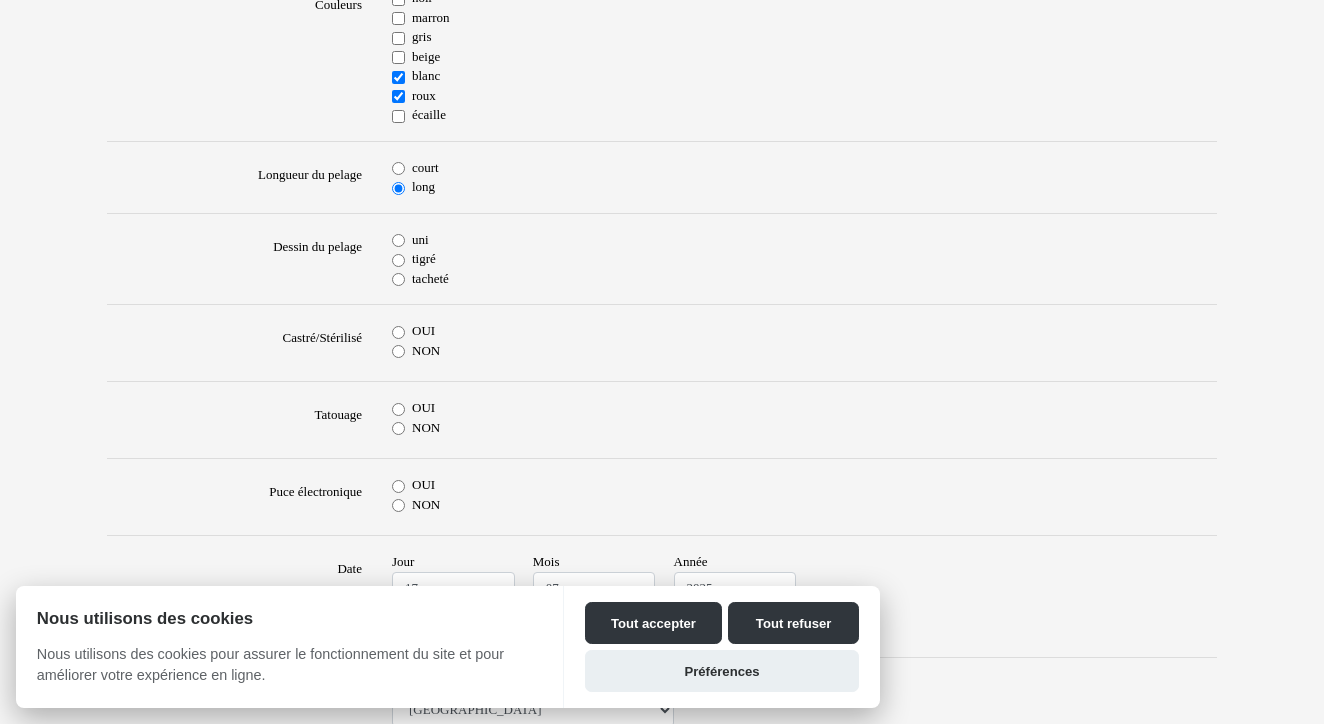 click on "tacheté" at bounding box center (398, 279) 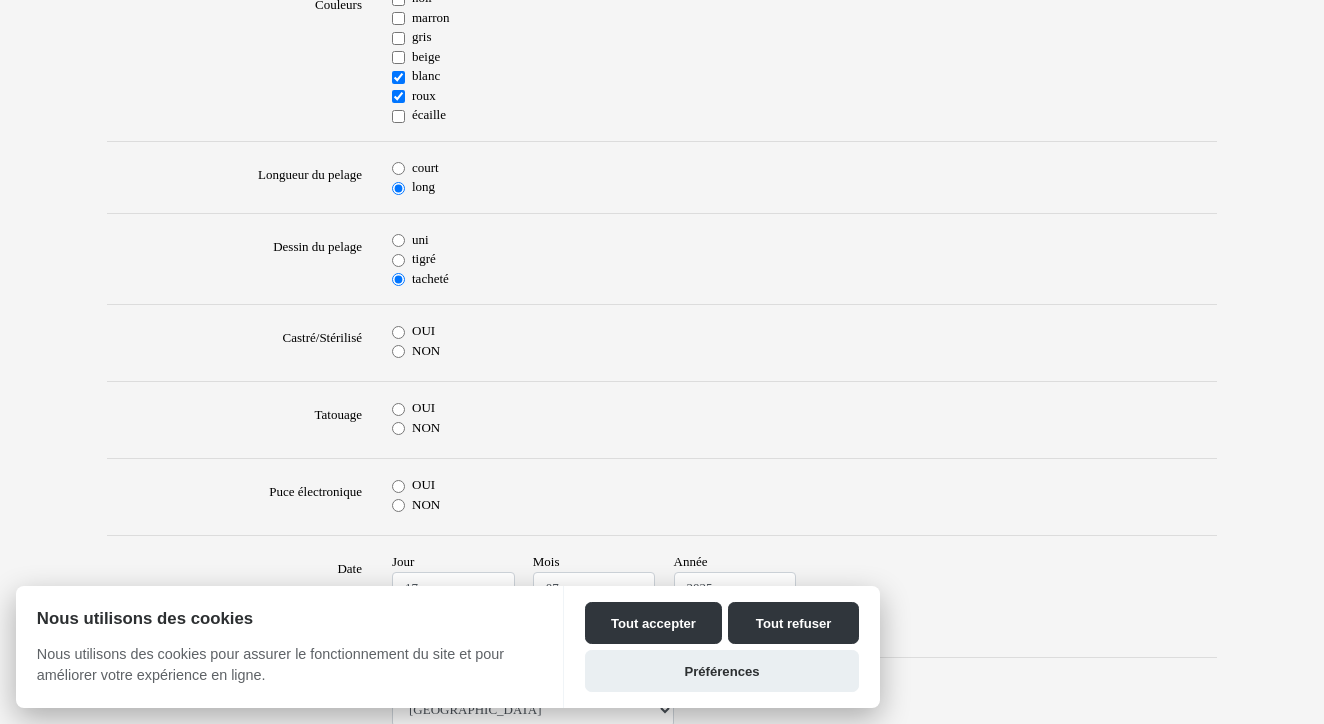 scroll, scrollTop: 576, scrollLeft: 0, axis: vertical 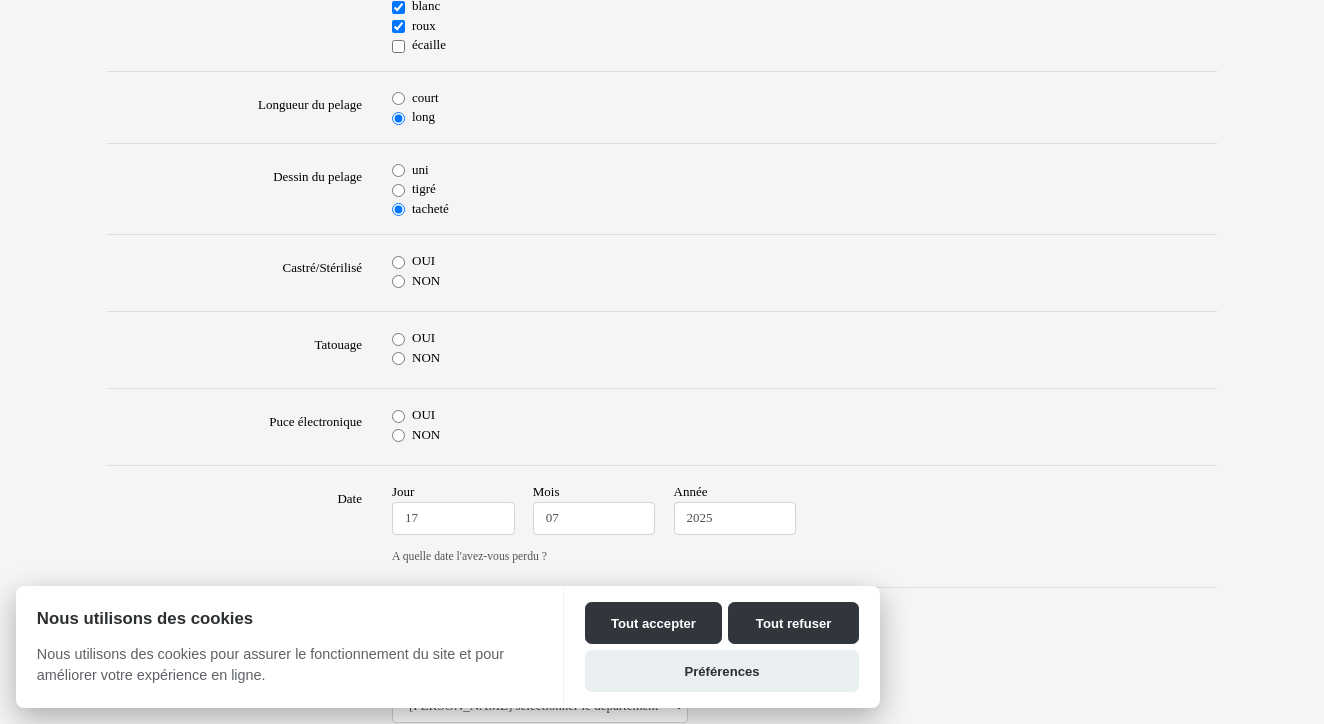 click on "OUI" at bounding box center (398, 262) 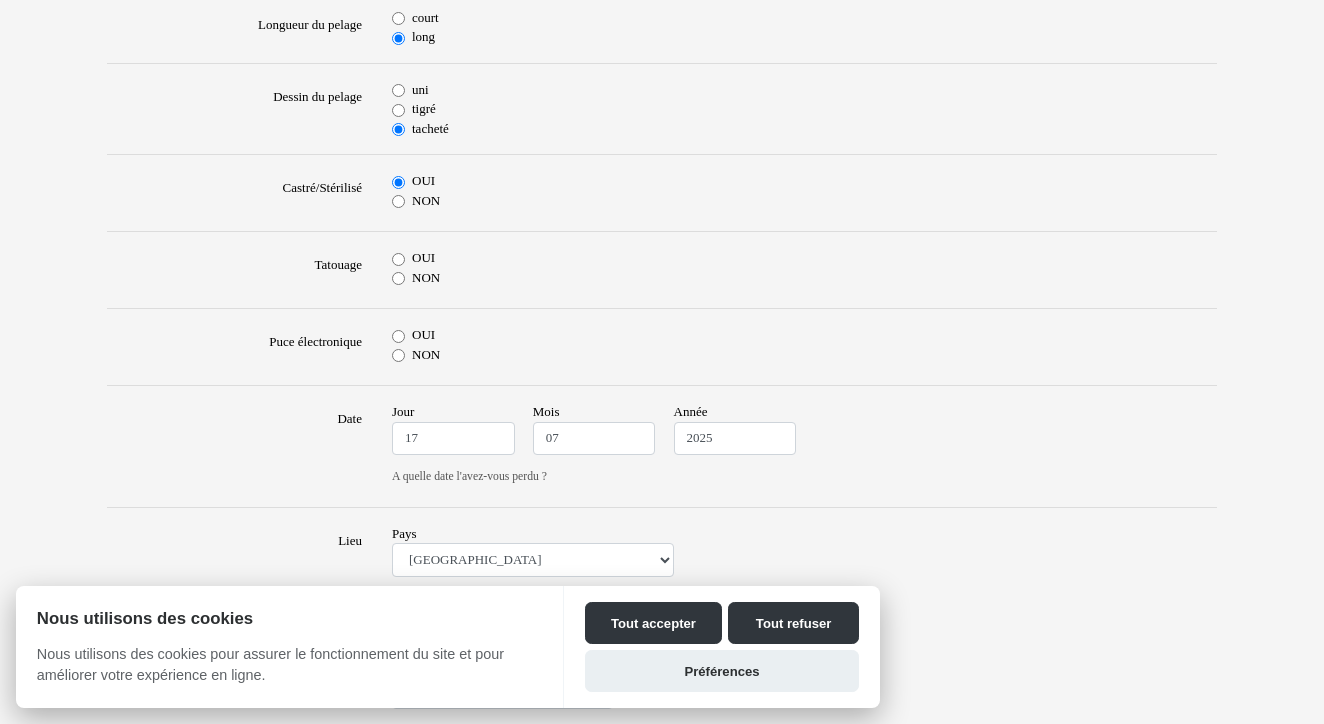 scroll, scrollTop: 696, scrollLeft: 0, axis: vertical 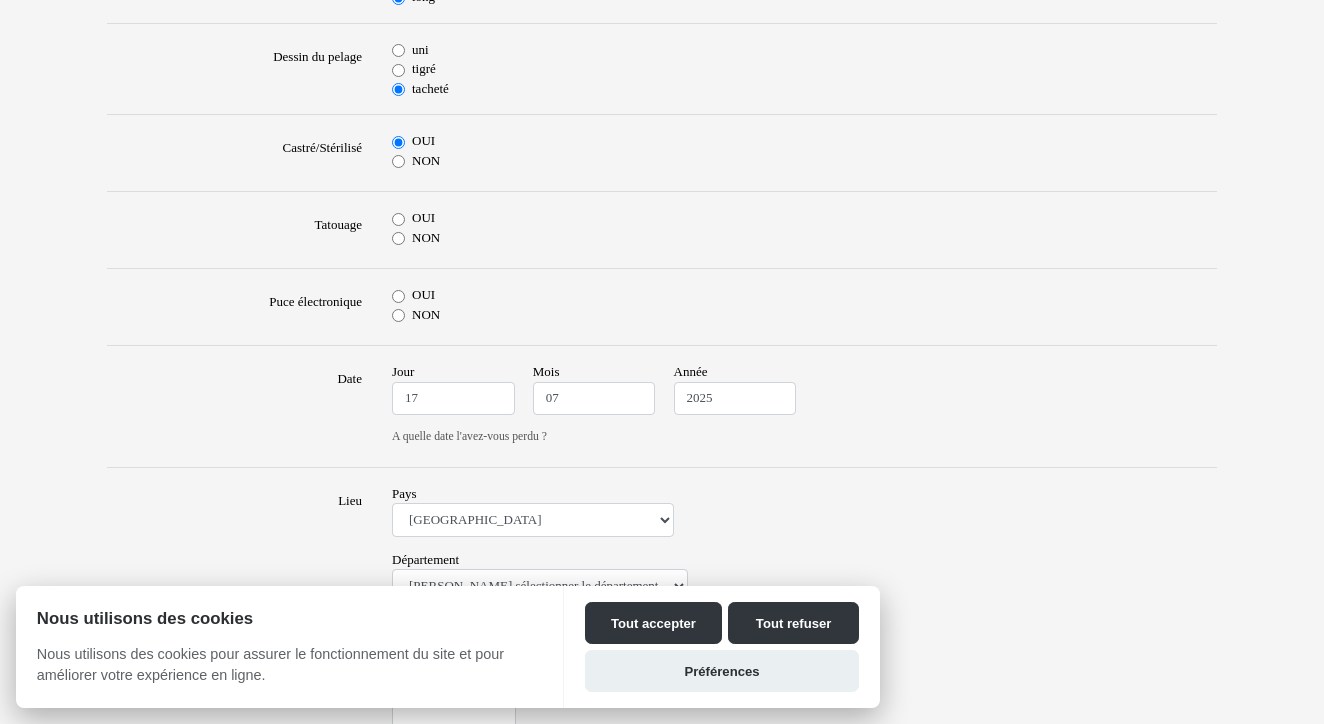 click on "OUI" at bounding box center (398, 219) 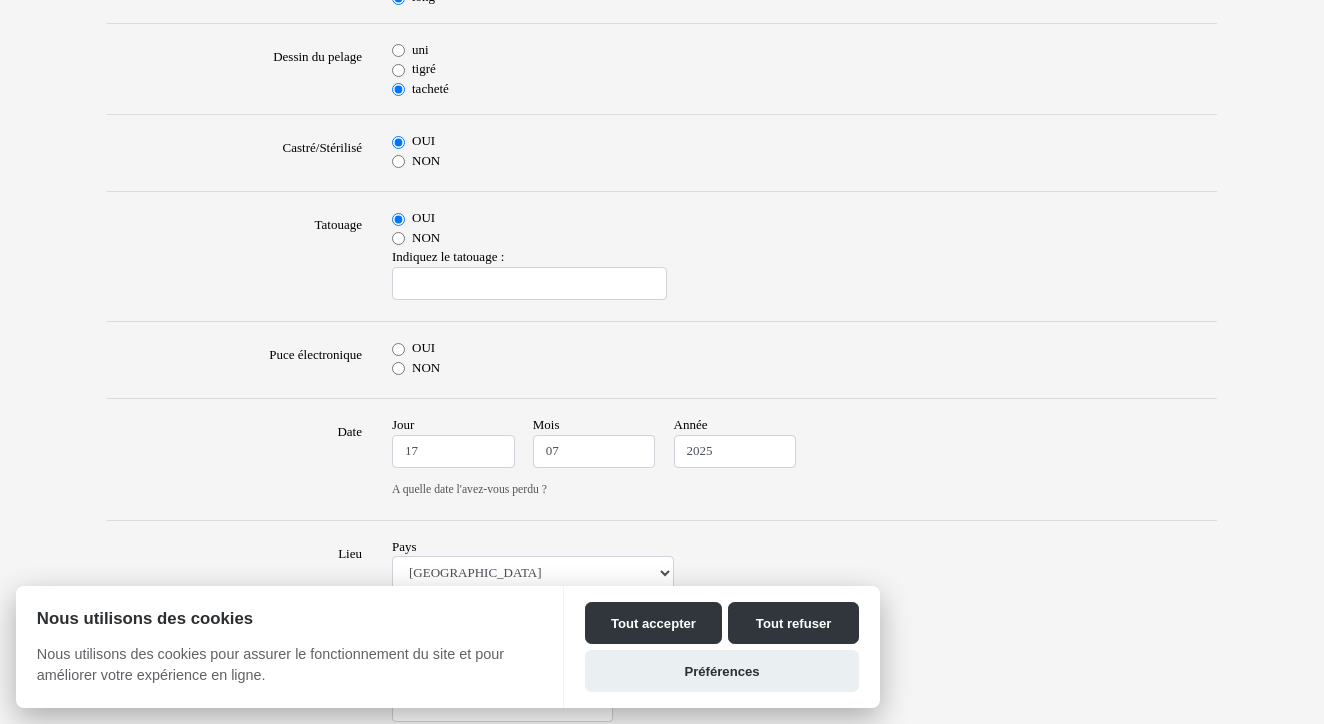 click on "Tatouage" at bounding box center (234, 256) 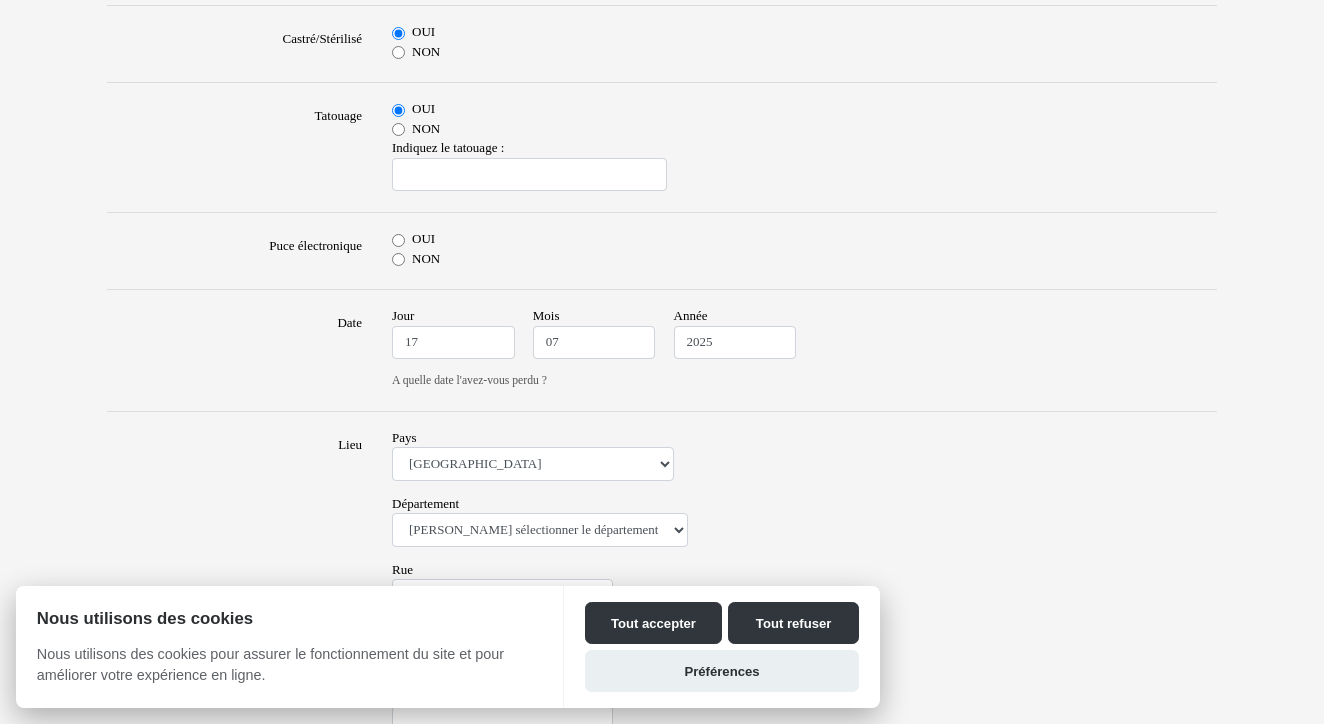 scroll, scrollTop: 836, scrollLeft: 0, axis: vertical 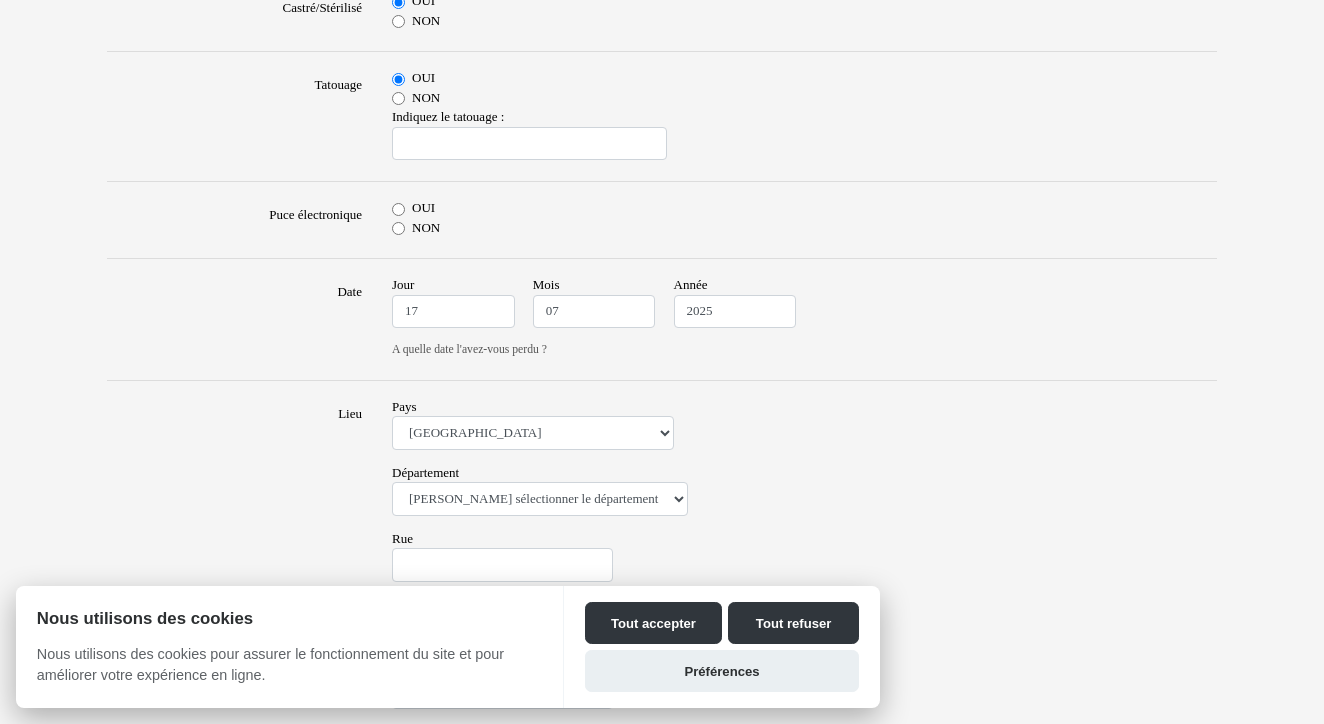 click on "NON" at bounding box center (398, 228) 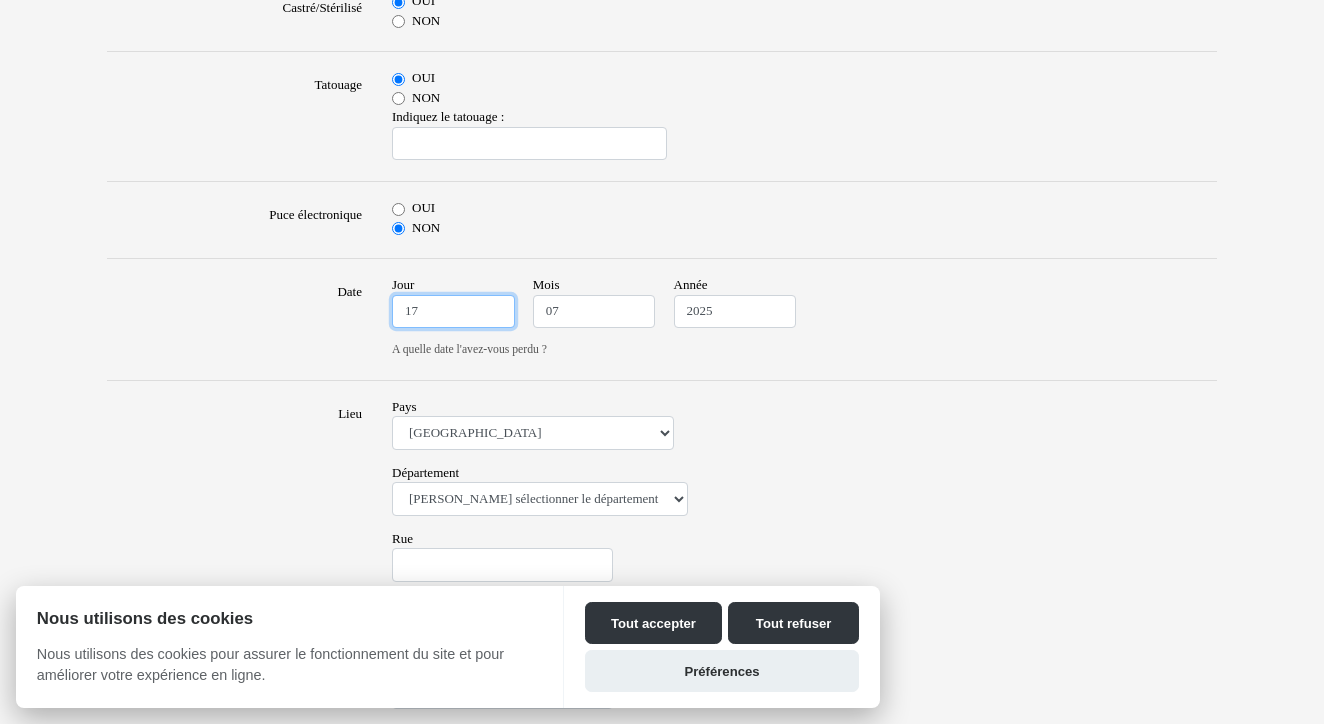 drag, startPoint x: 436, startPoint y: 300, endPoint x: 377, endPoint y: 300, distance: 59 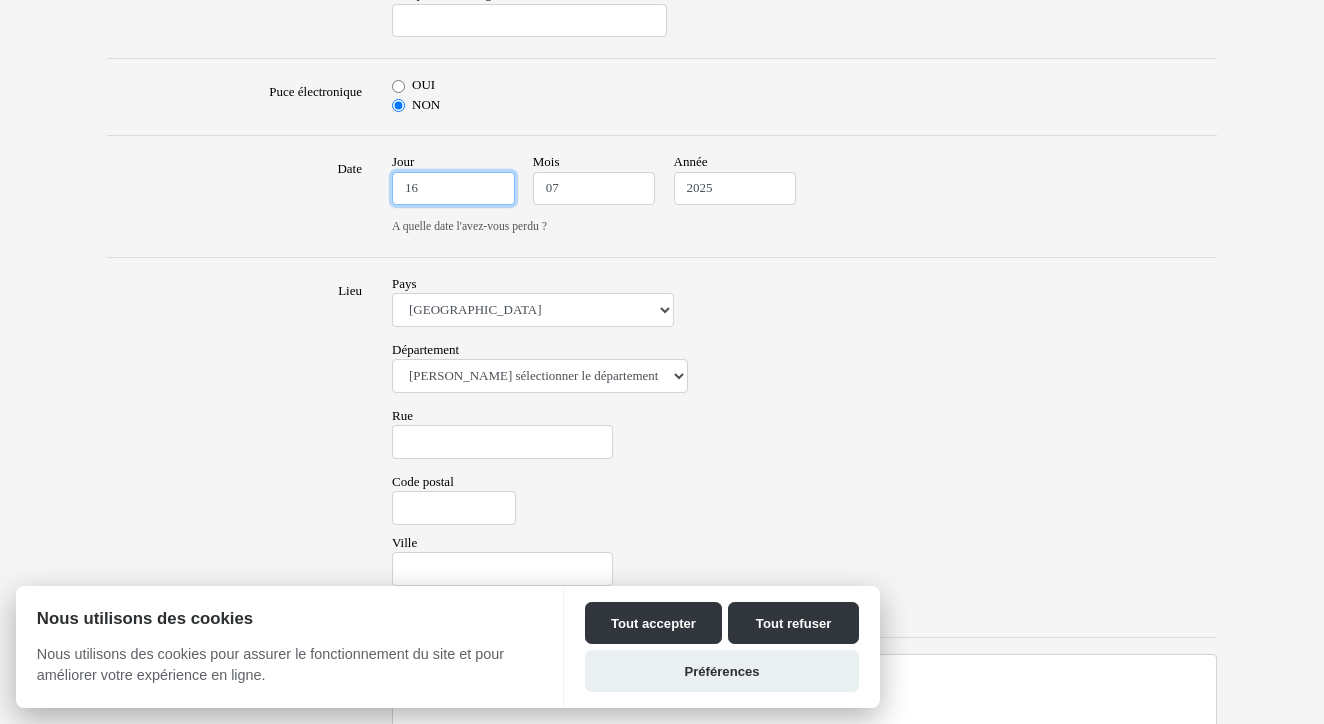 scroll, scrollTop: 999, scrollLeft: 0, axis: vertical 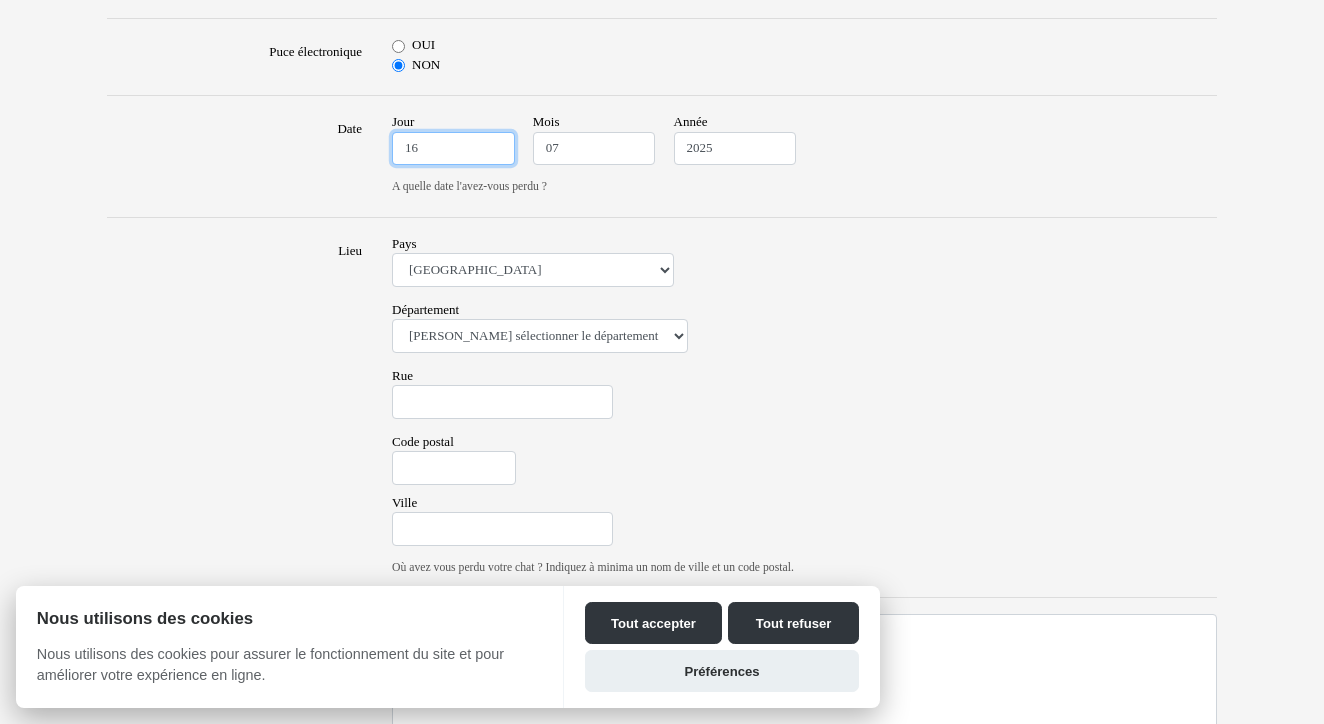 type on "16" 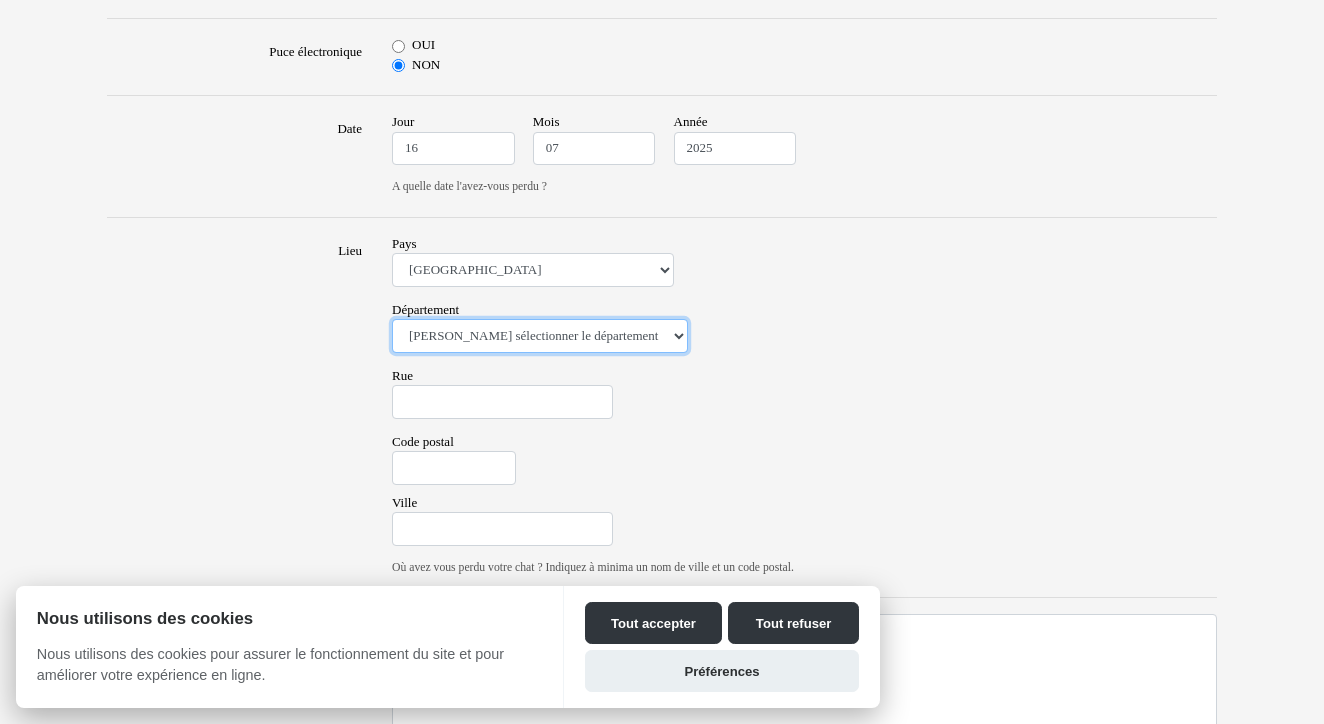 select on "75" 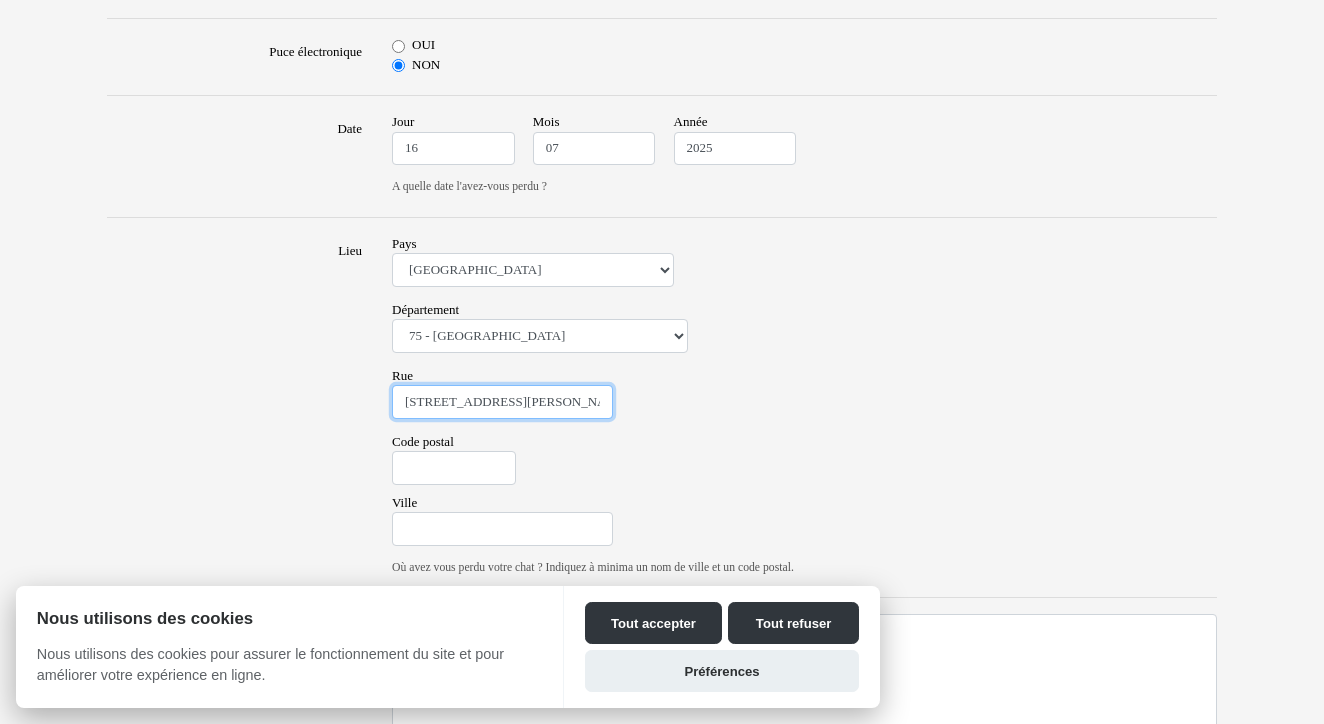 type on "9 RUE AUGUSTE BARBIER" 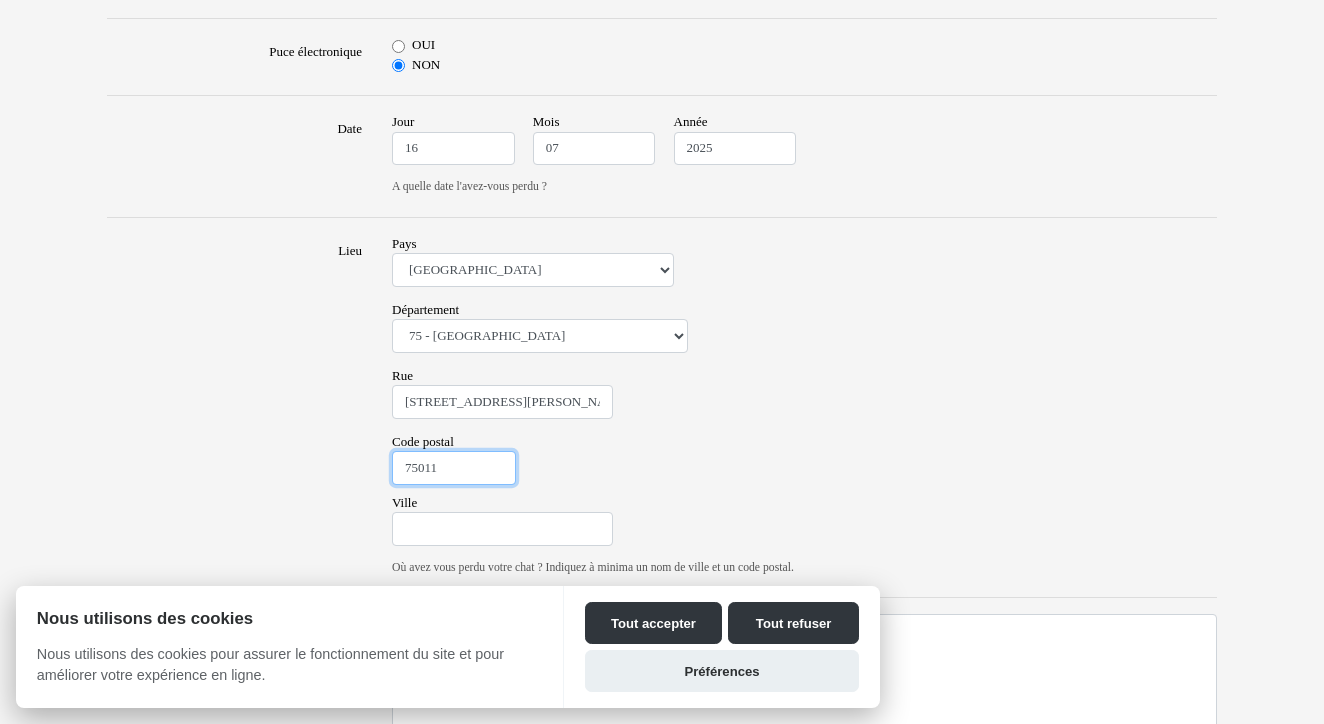 type on "75011" 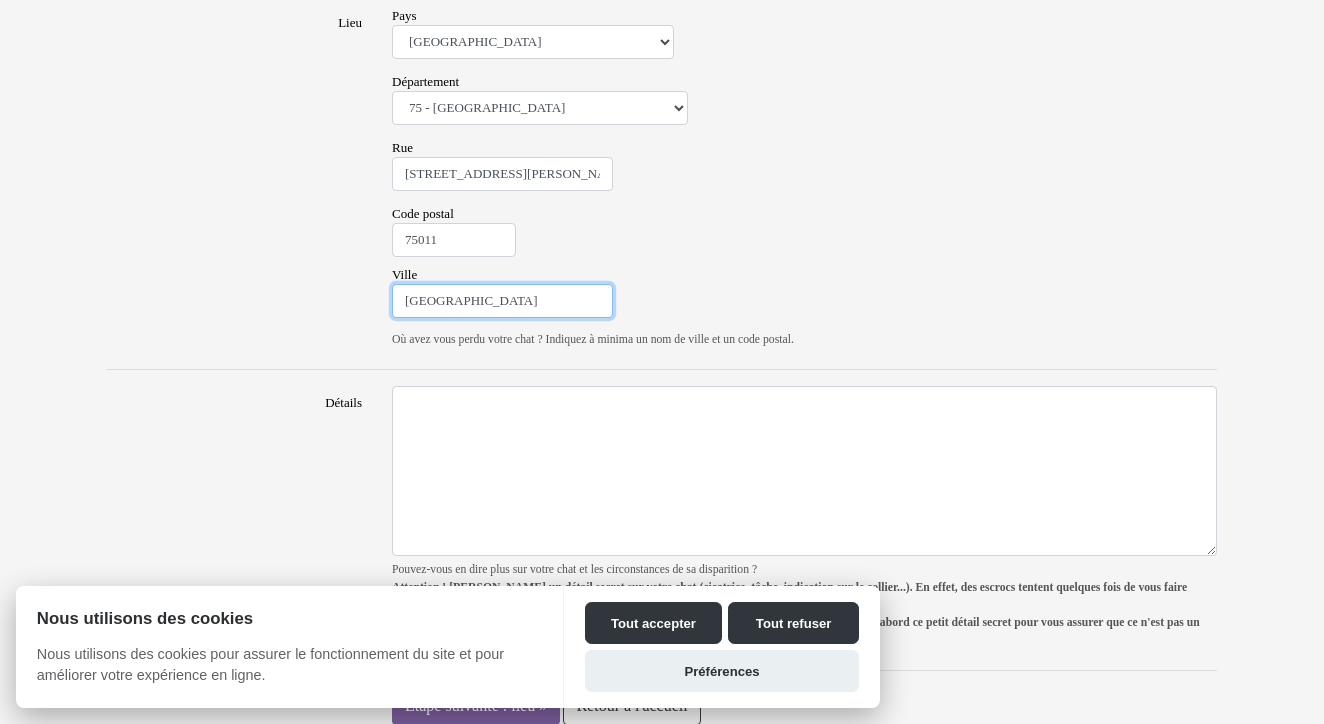 scroll, scrollTop: 1225, scrollLeft: 0, axis: vertical 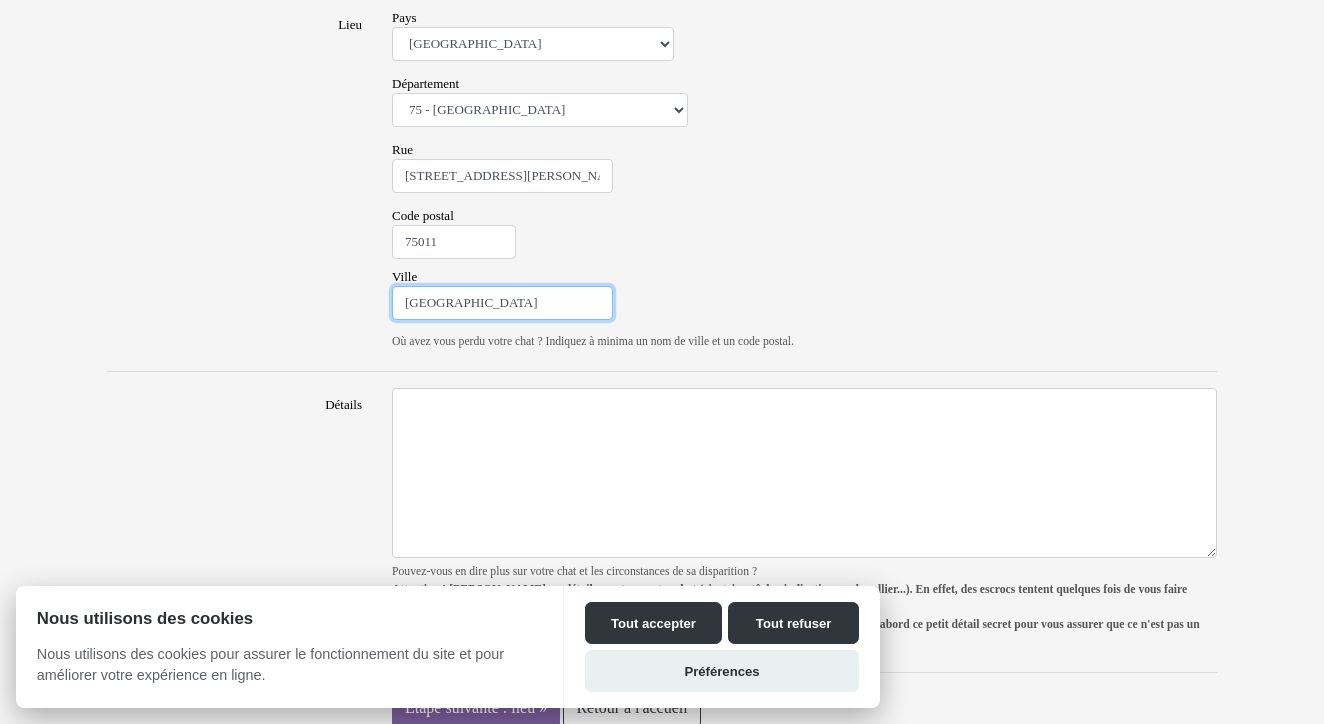 type on "PARIS" 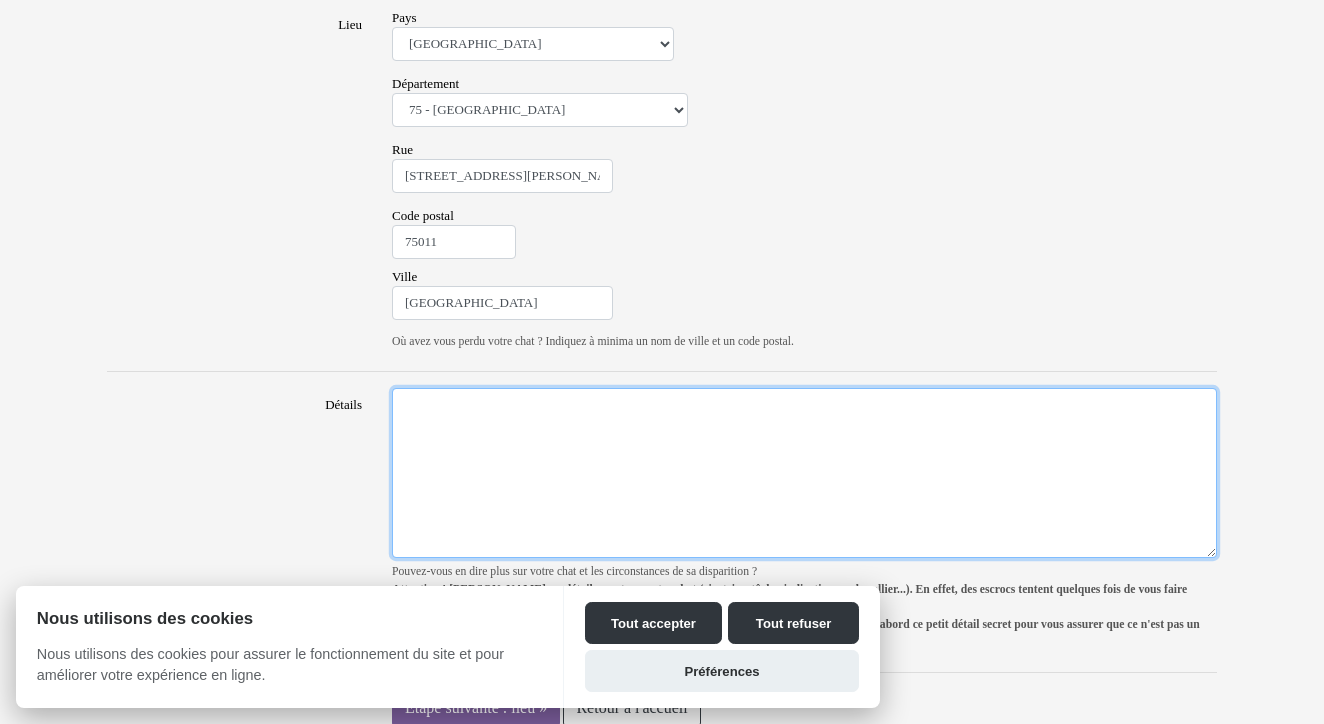 click on "Détails" at bounding box center (804, 473) 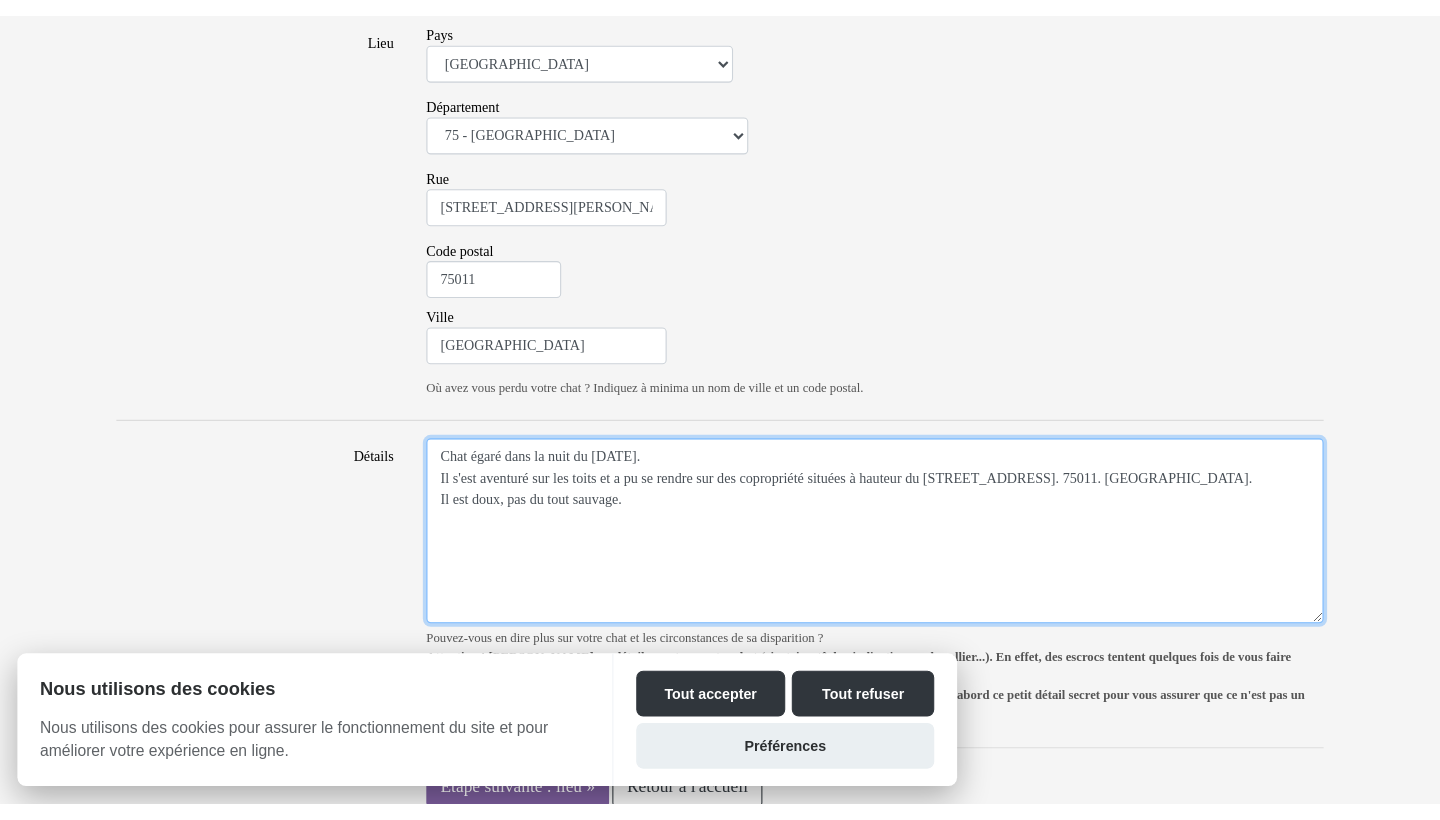 scroll, scrollTop: 1129, scrollLeft: 0, axis: vertical 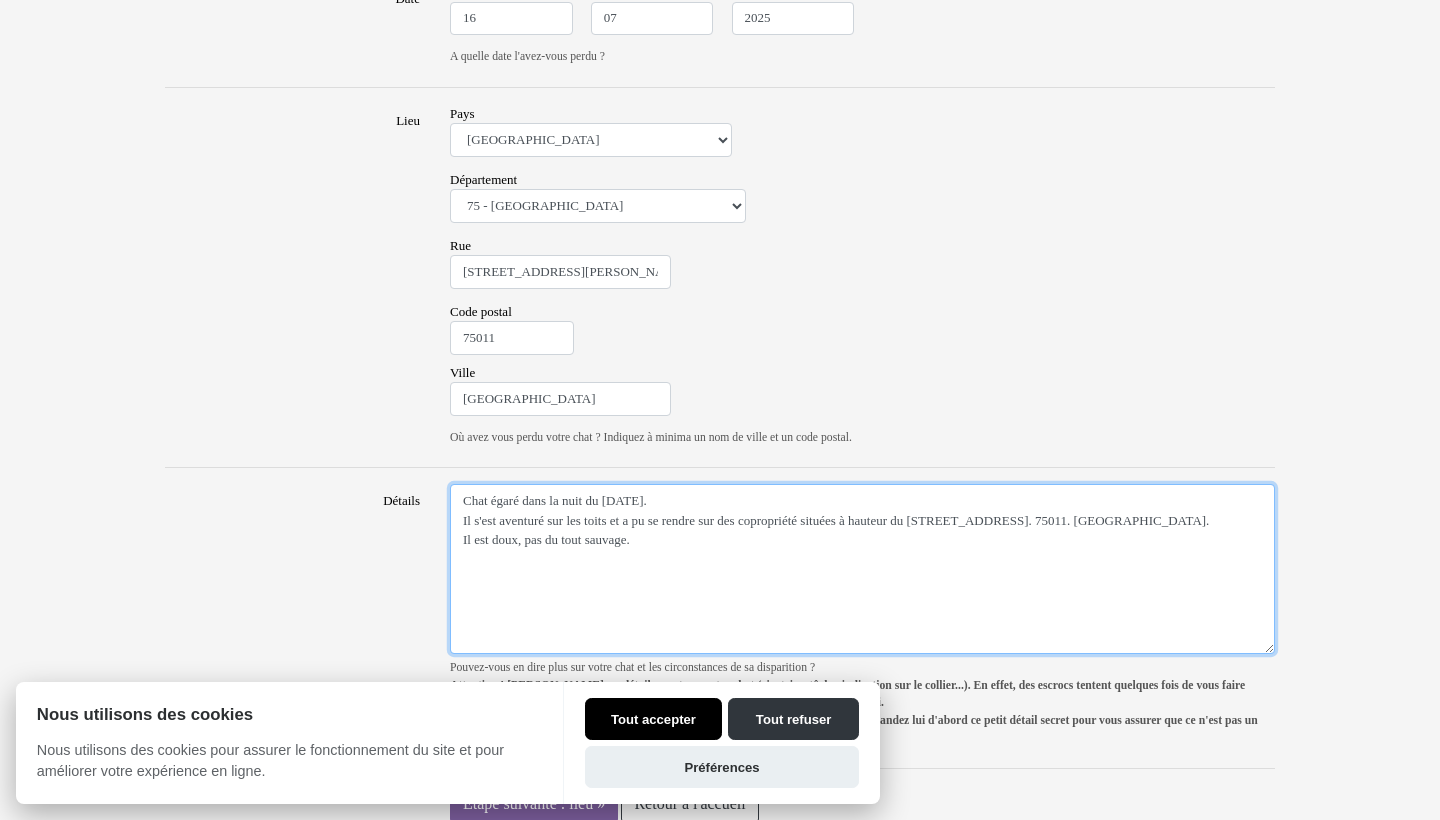 type on "Chat égaré dans la nuit du 16 juillet.
Il s'est aventuré sur les toits et a pu se rendre sur des copropriété situées à hauteur du 50/52 rue du Faubourg du Temple. 75011. PARIS.
Il est doux, pas du tout sauvage." 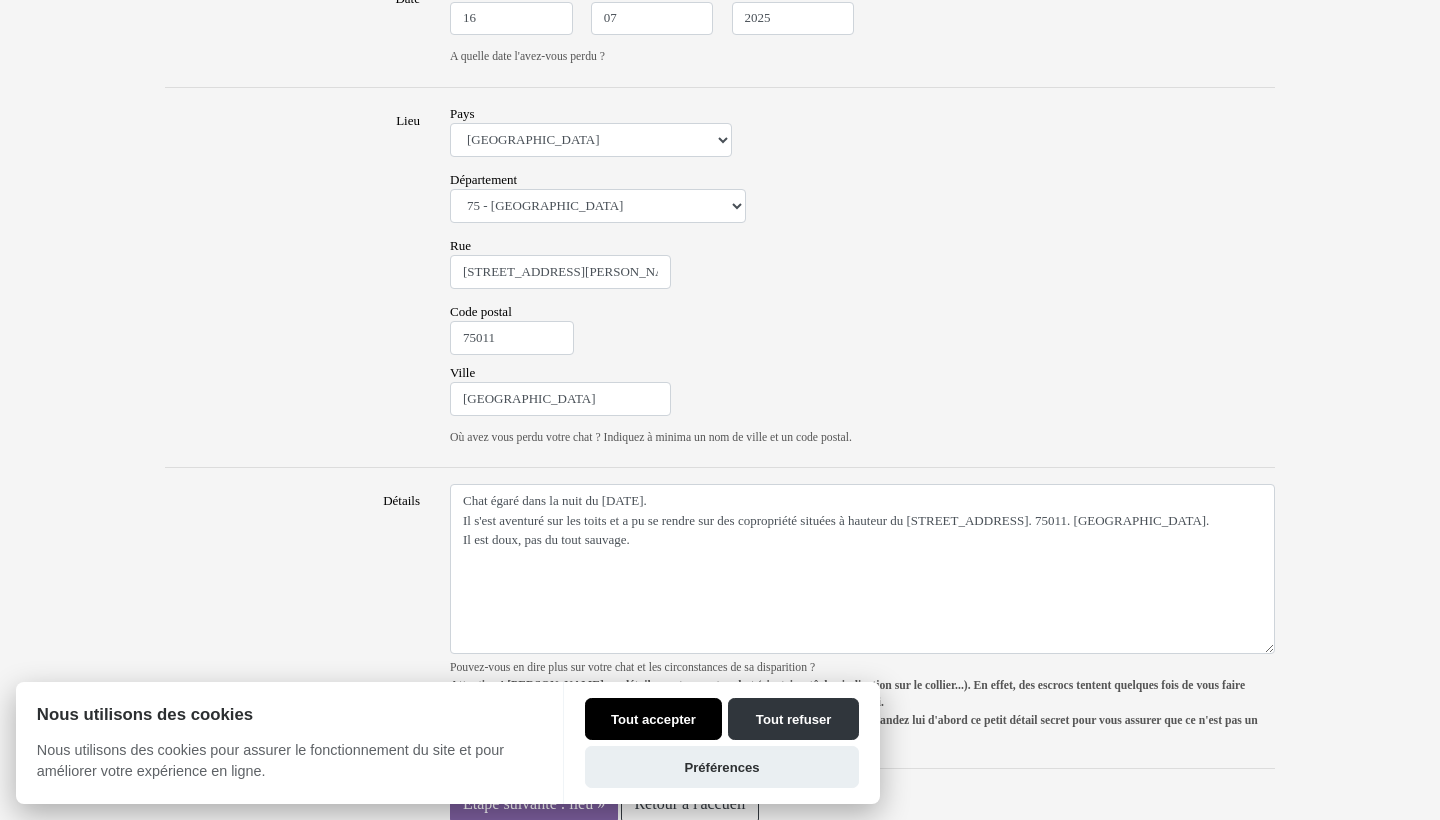 click on "Tout accepter" at bounding box center (653, 719) 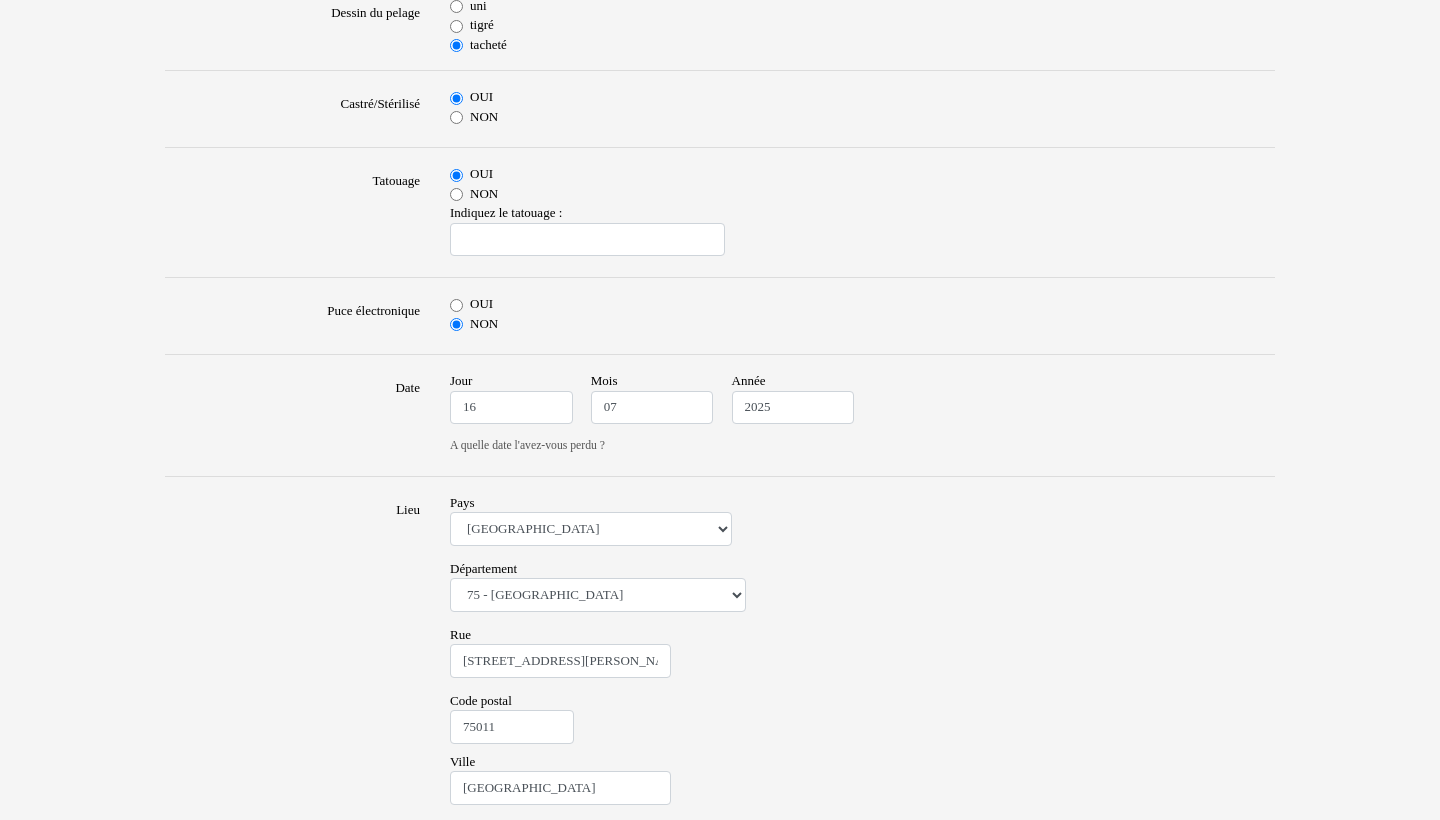 scroll, scrollTop: 723, scrollLeft: 0, axis: vertical 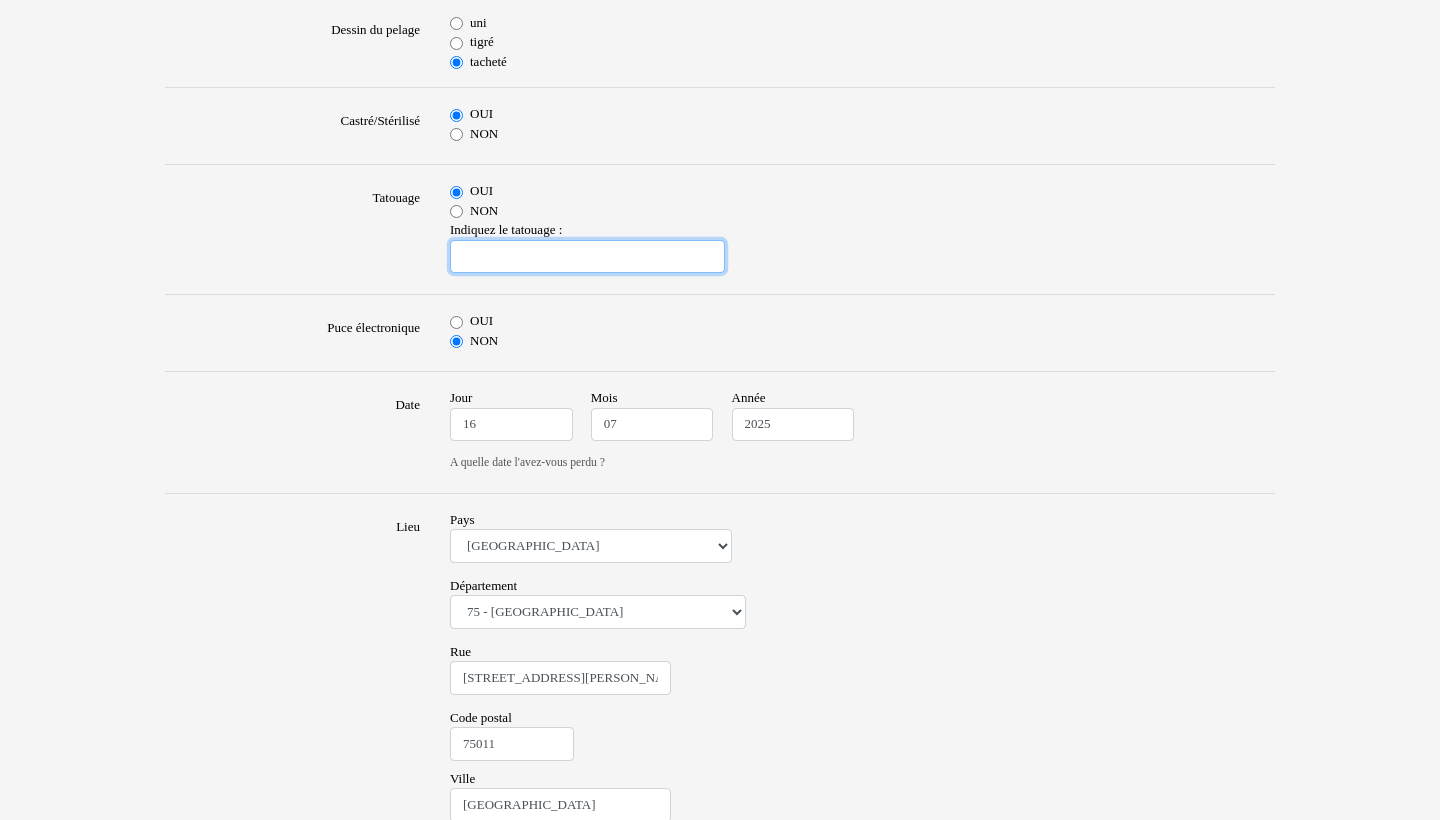 click at bounding box center [587, 257] 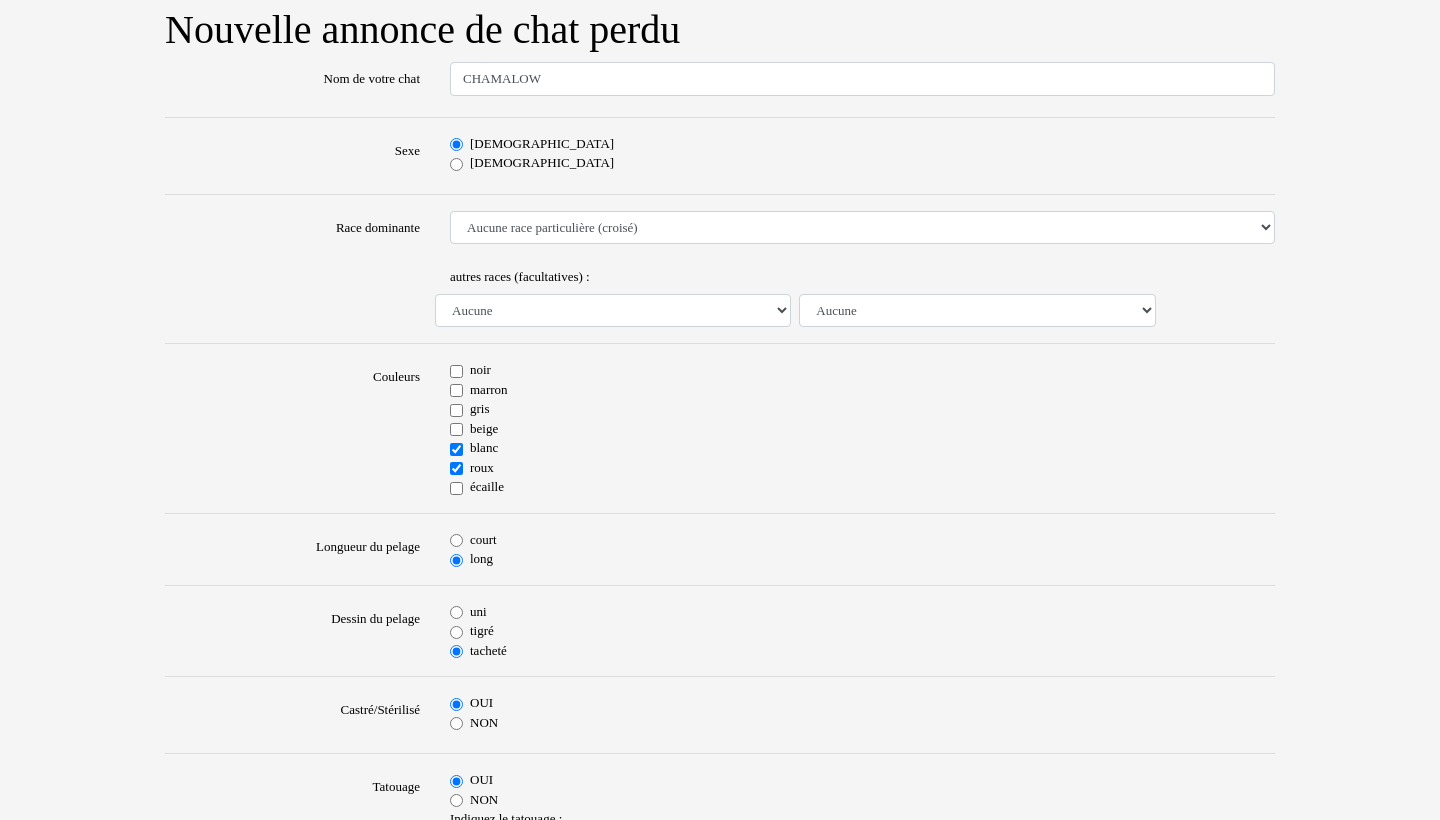 scroll, scrollTop: 122, scrollLeft: 0, axis: vertical 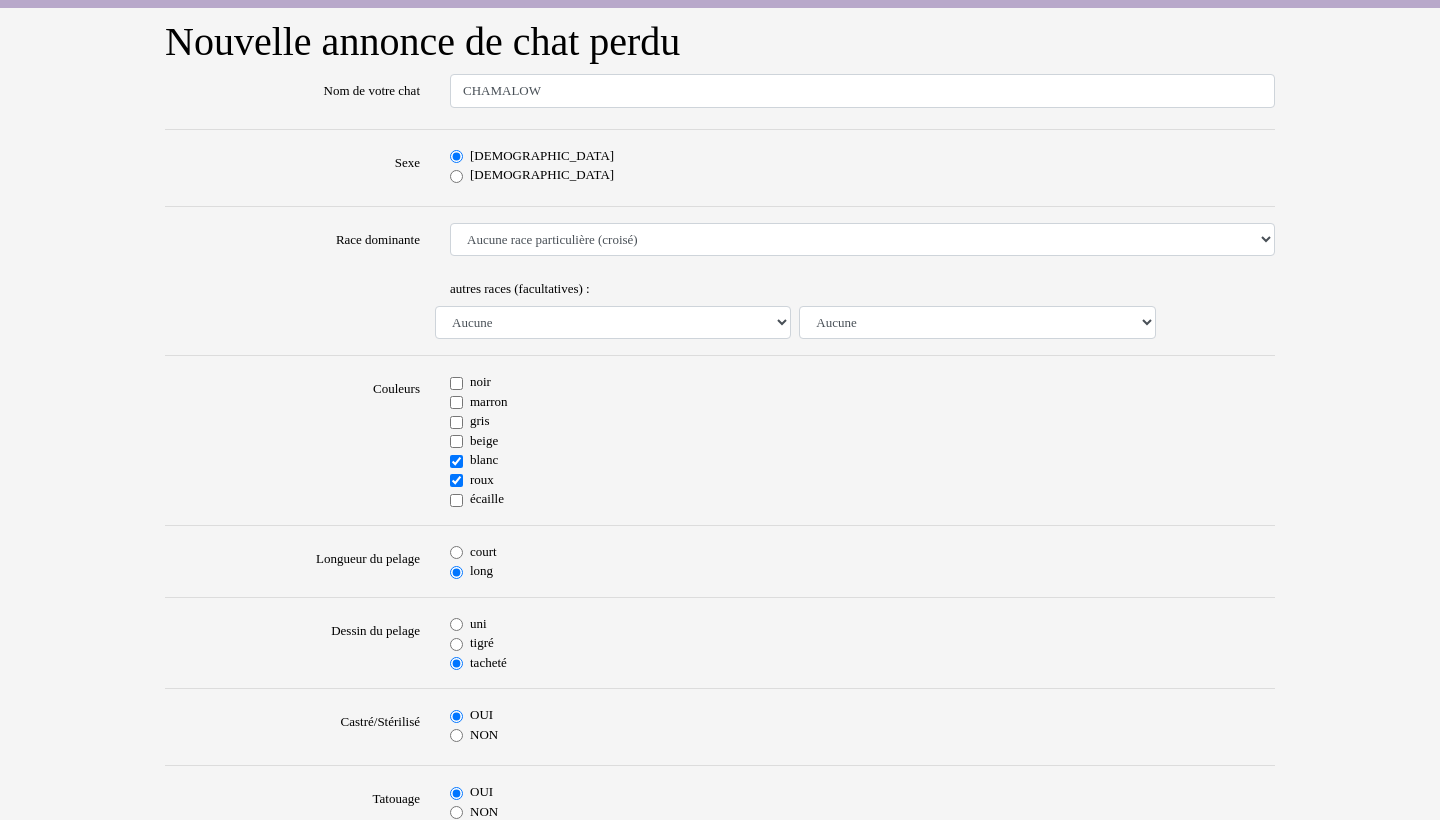 type on "244HCJ" 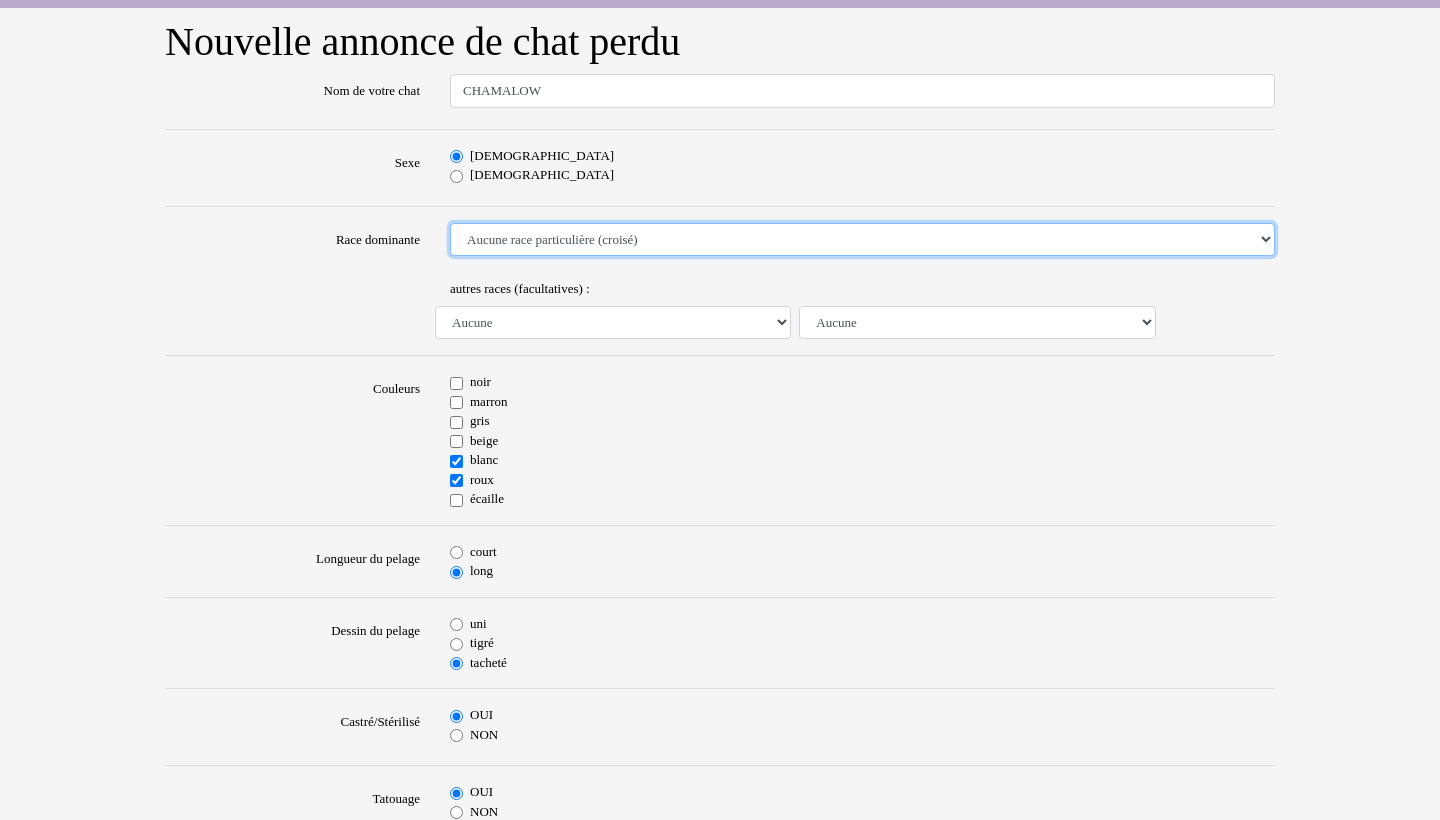 select on "18" 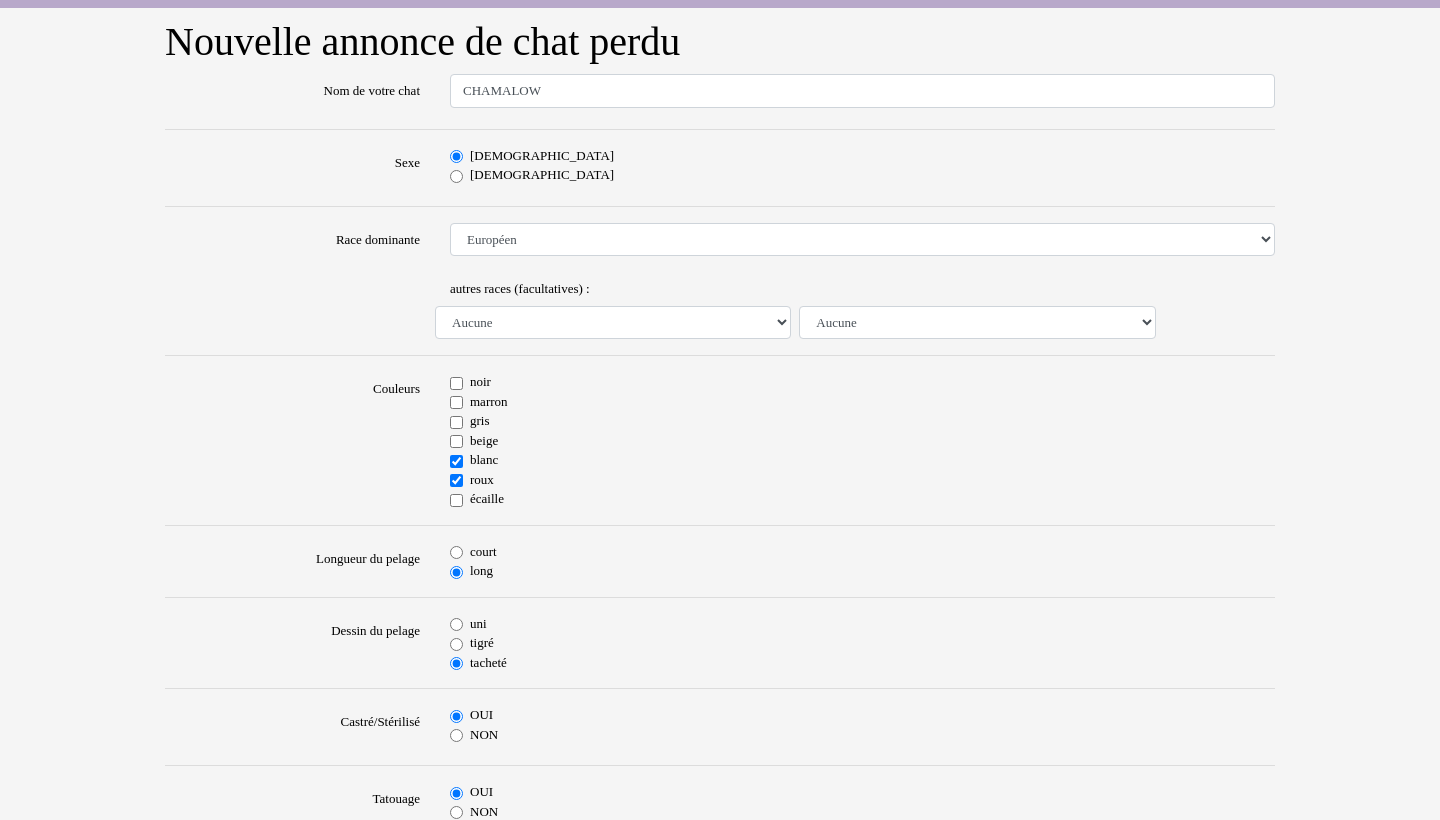 click on "Nom de votre chat
CHAMALOW
Sexe
Mâle
Femelle
Race dominante
Aucune race particulière (croisé)
Abyssin Américain à poil dur American Bobtail American Shorthair Angora Turc Balinais Bengal Bleu Russe Bombay British Shorthair Burmese Chartreux Chat de gouttière Chat des bois Norvégiens Chat du Sri Lanka Chat sacré de Birmanie Commun Cornish rex Devon rex Européen Exotic Shorthair Himalayan Korat Maine Coon Mandarin Norvégien Ocicat Oriental Persan Ragdoll Rex Selkirk Scottish Fold Siamois Sibérien Somali Sphynx
autres races (facultatives) :
Aucune
Abyssin Américain à poil dur American Bobtail American Shorthair Angora Turc Balinais Bengal Bleu Russe Bombay British Shorthair Burmese Chartreux Chat de gouttière Chat des bois Norvégiens Chat du Sri Lanka Chat sacré de Birmanie Commun Cornish rex Devon rex Européen Exotic Shorthair Himalayan" at bounding box center (720, 952) 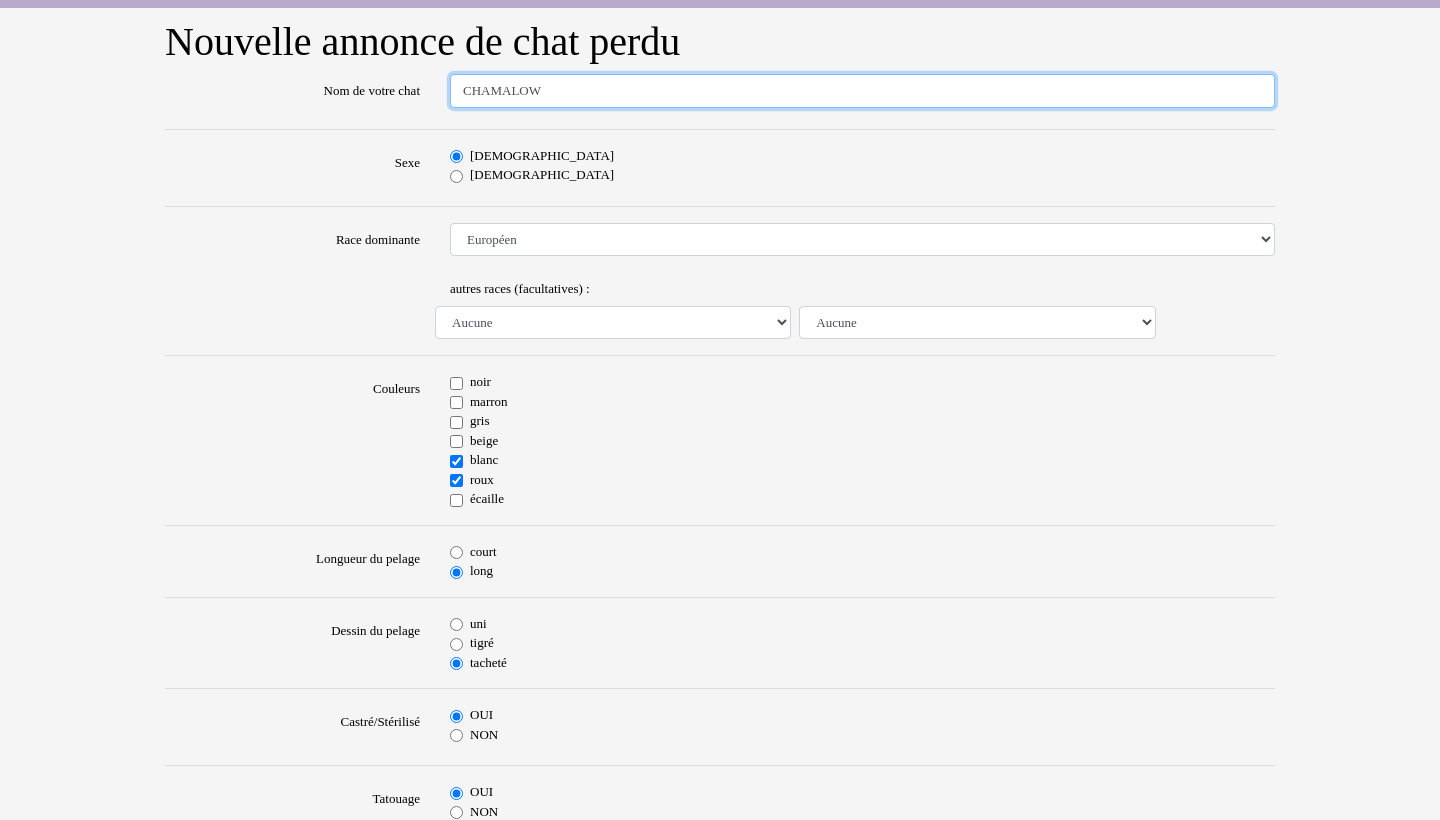 click on "CHAMALOW" at bounding box center [862, 91] 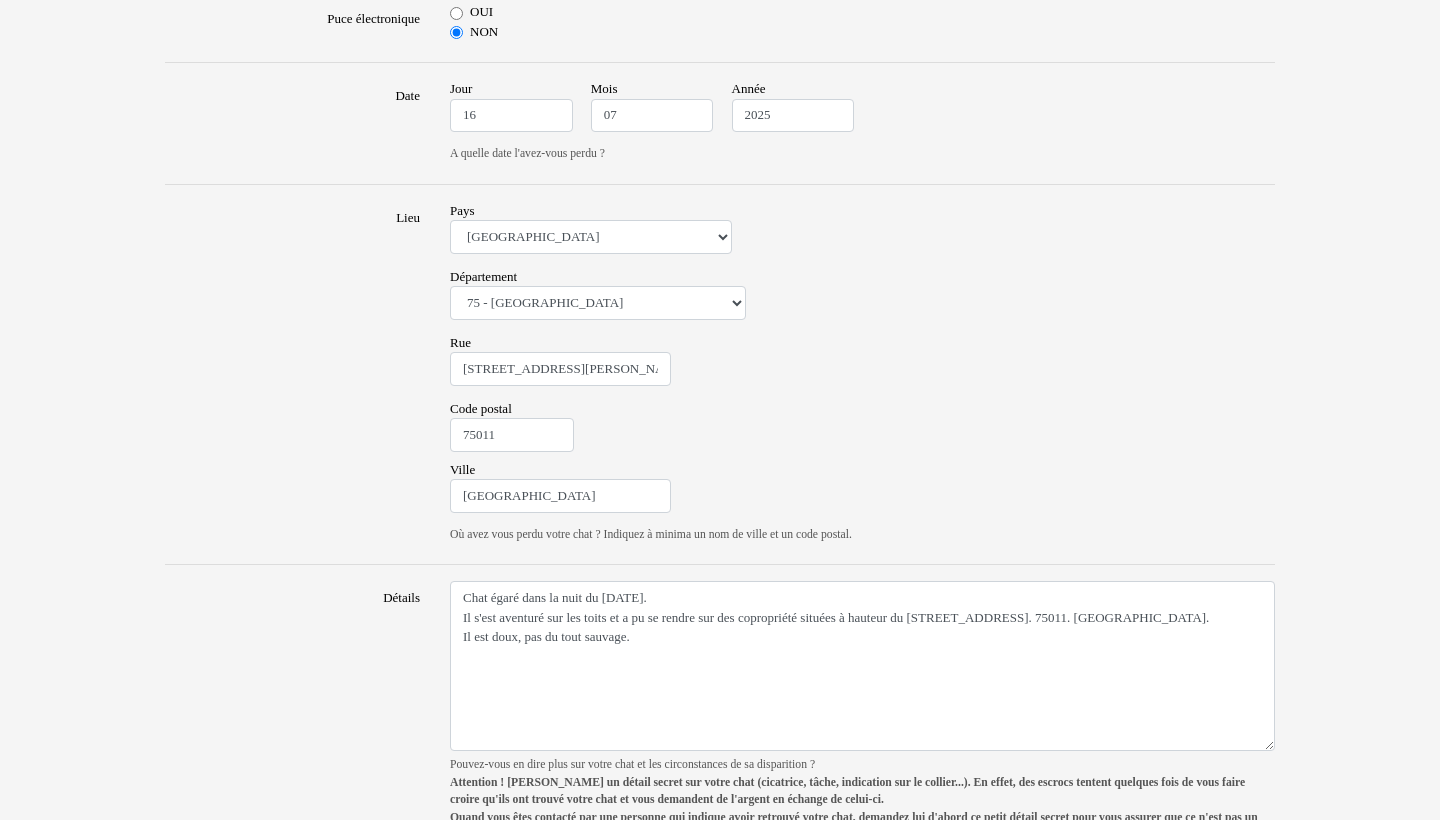 scroll, scrollTop: 1068, scrollLeft: 0, axis: vertical 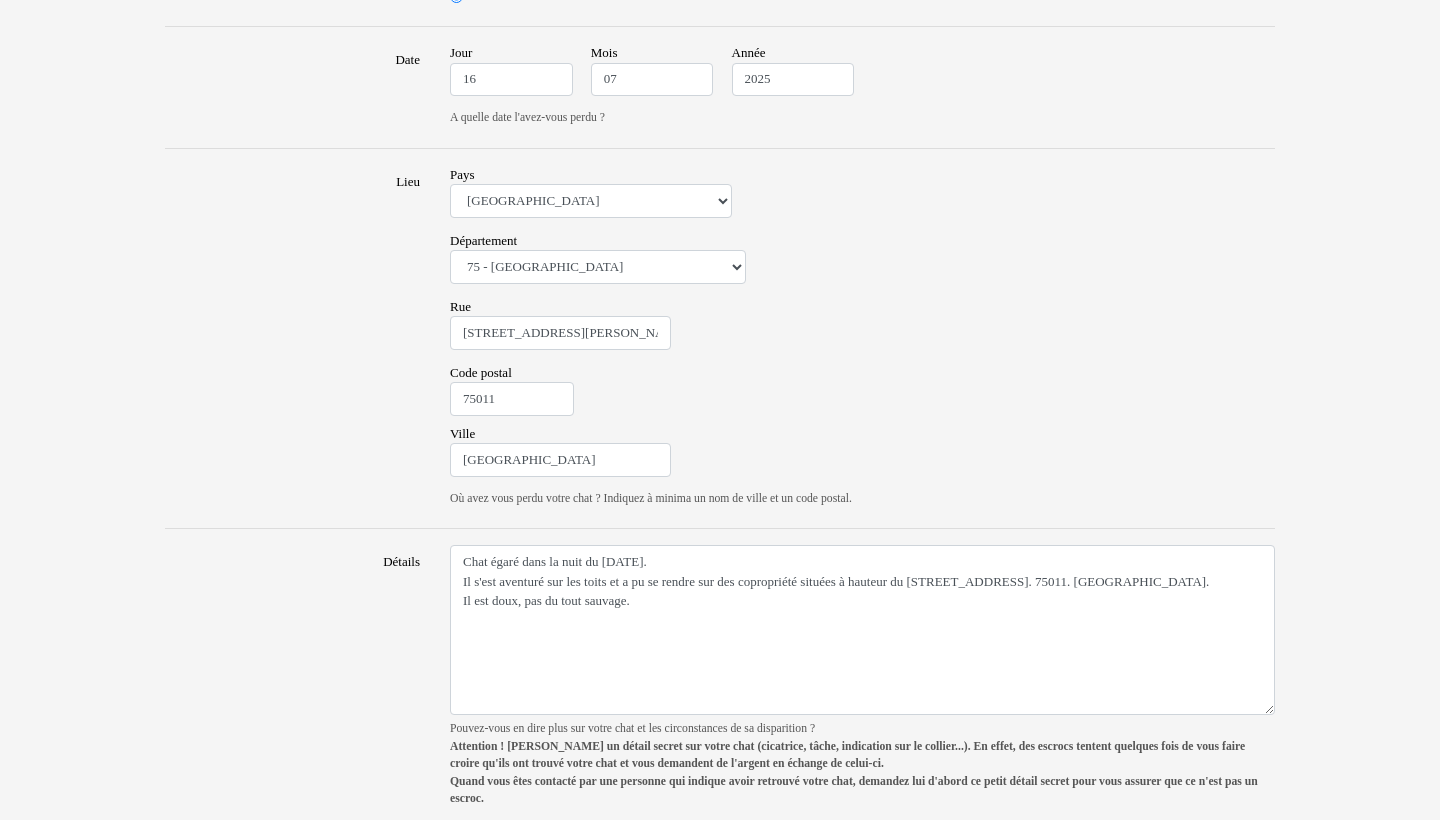 type on "CHAMALO" 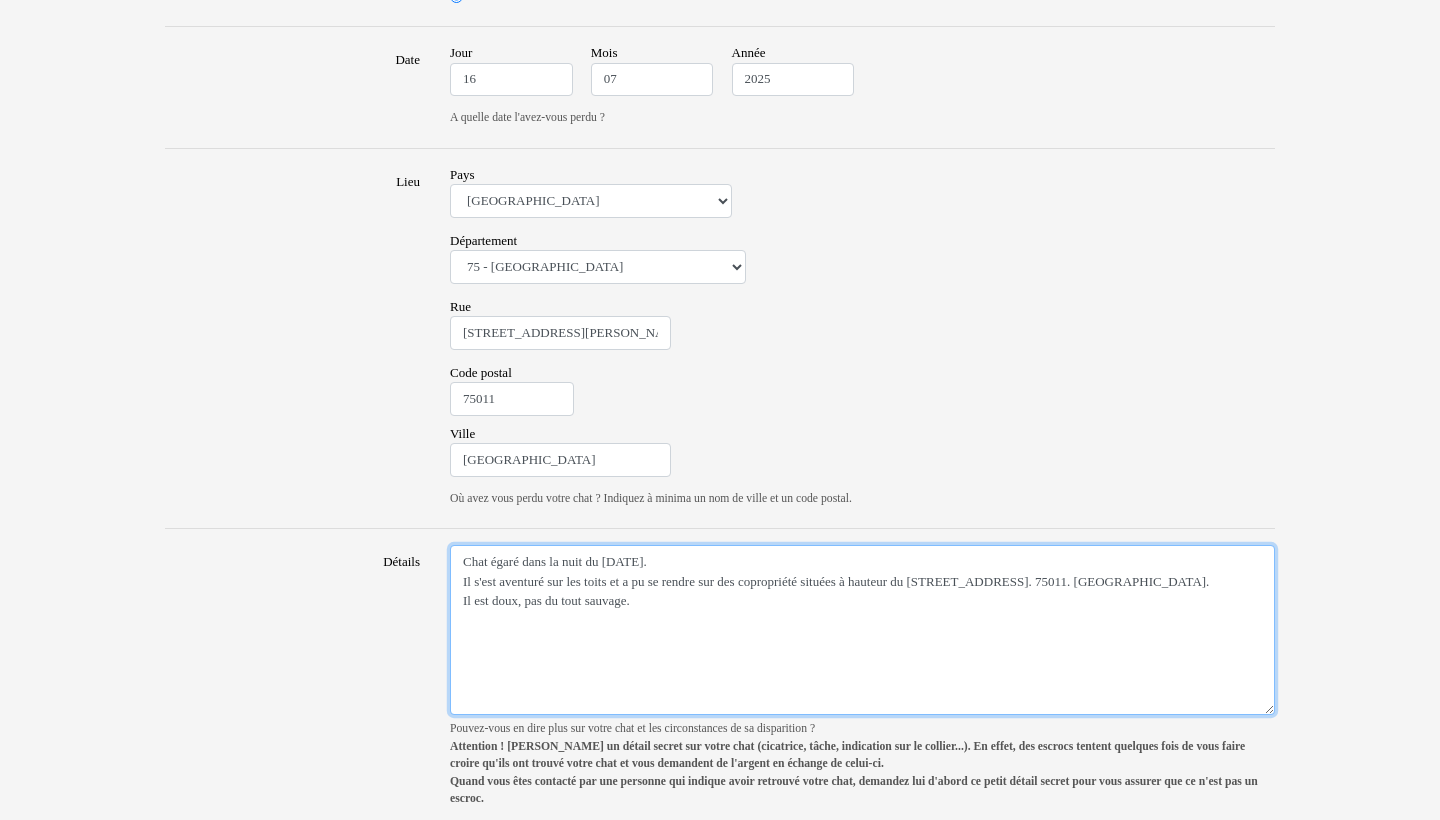 click on "Chat égaré dans la nuit du 16 juillet.
Il s'est aventuré sur les toits et a pu se rendre sur des copropriété situées à hauteur du 50/52 rue du Faubourg du Temple. 75011. PARIS.
Il est doux, pas du tout sauvage." at bounding box center [862, 630] 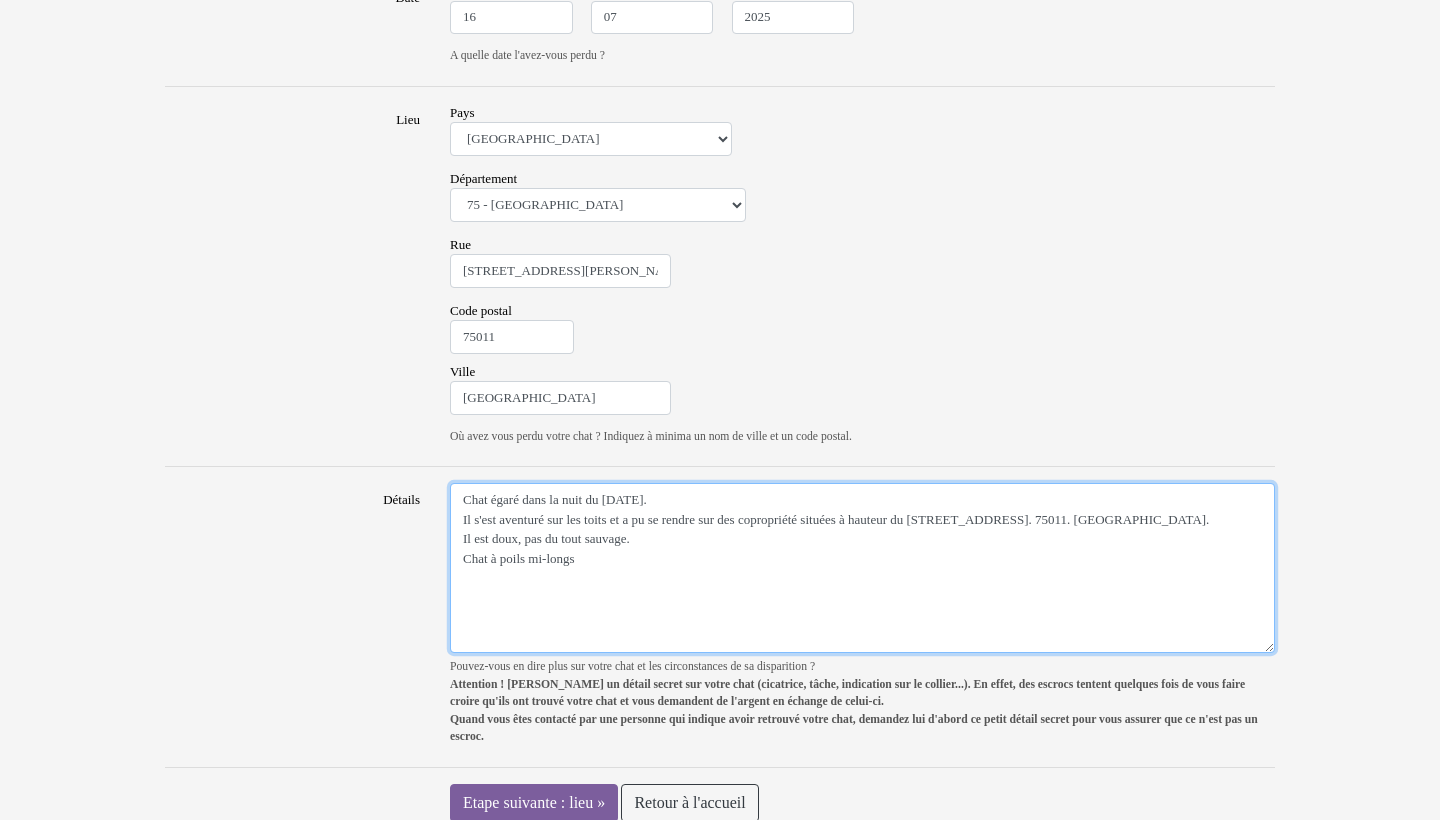 scroll, scrollTop: 1129, scrollLeft: 0, axis: vertical 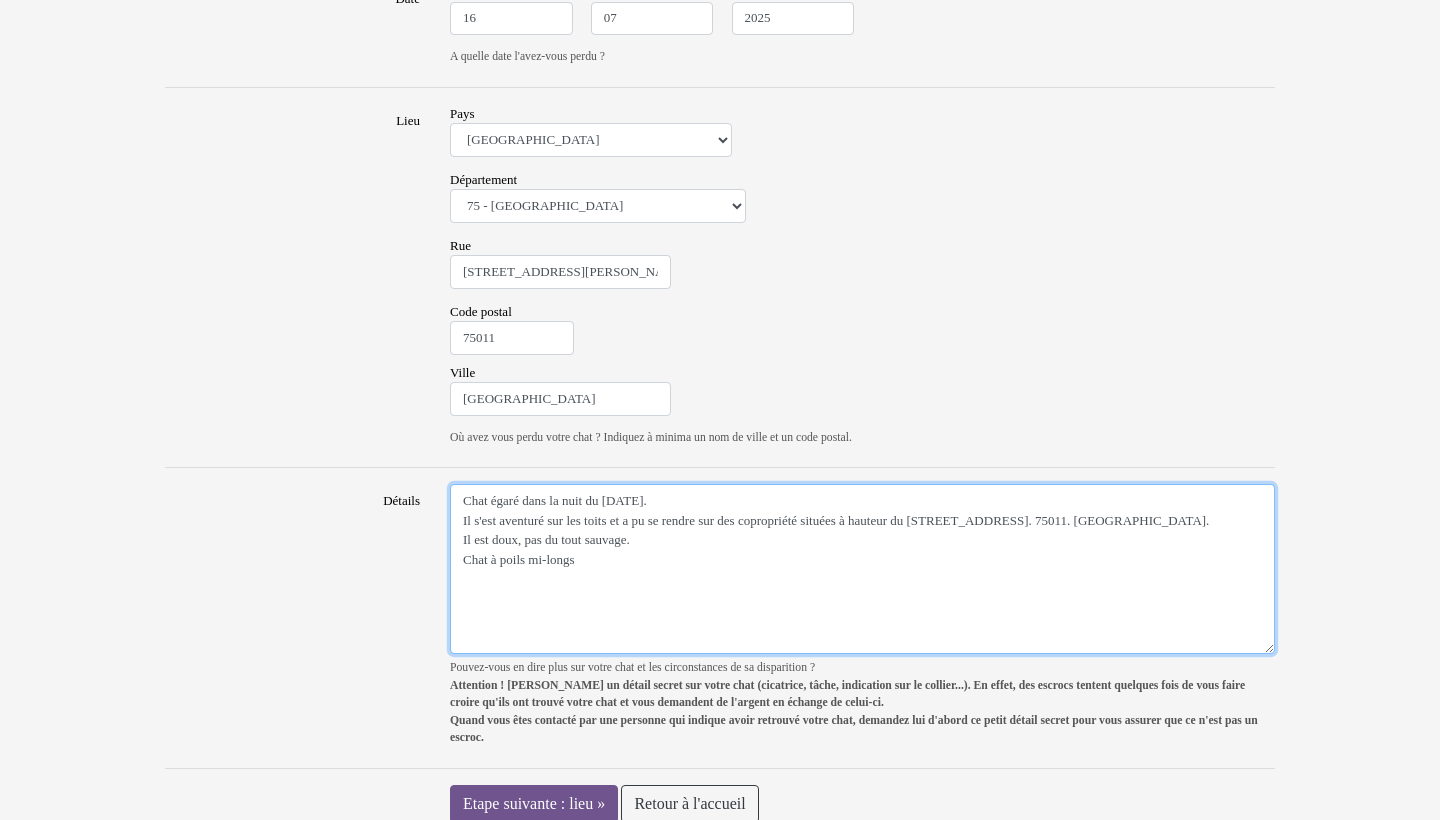 type on "Chat égaré dans la nuit du 16 juillet.
Il s'est aventuré sur les toits et a pu se rendre sur des copropriété situées à hauteur du 50/52 rue du Faubourg du Temple. 75011. PARIS.
Il est doux, pas du tout sauvage.
Chat à poils mi-longs" 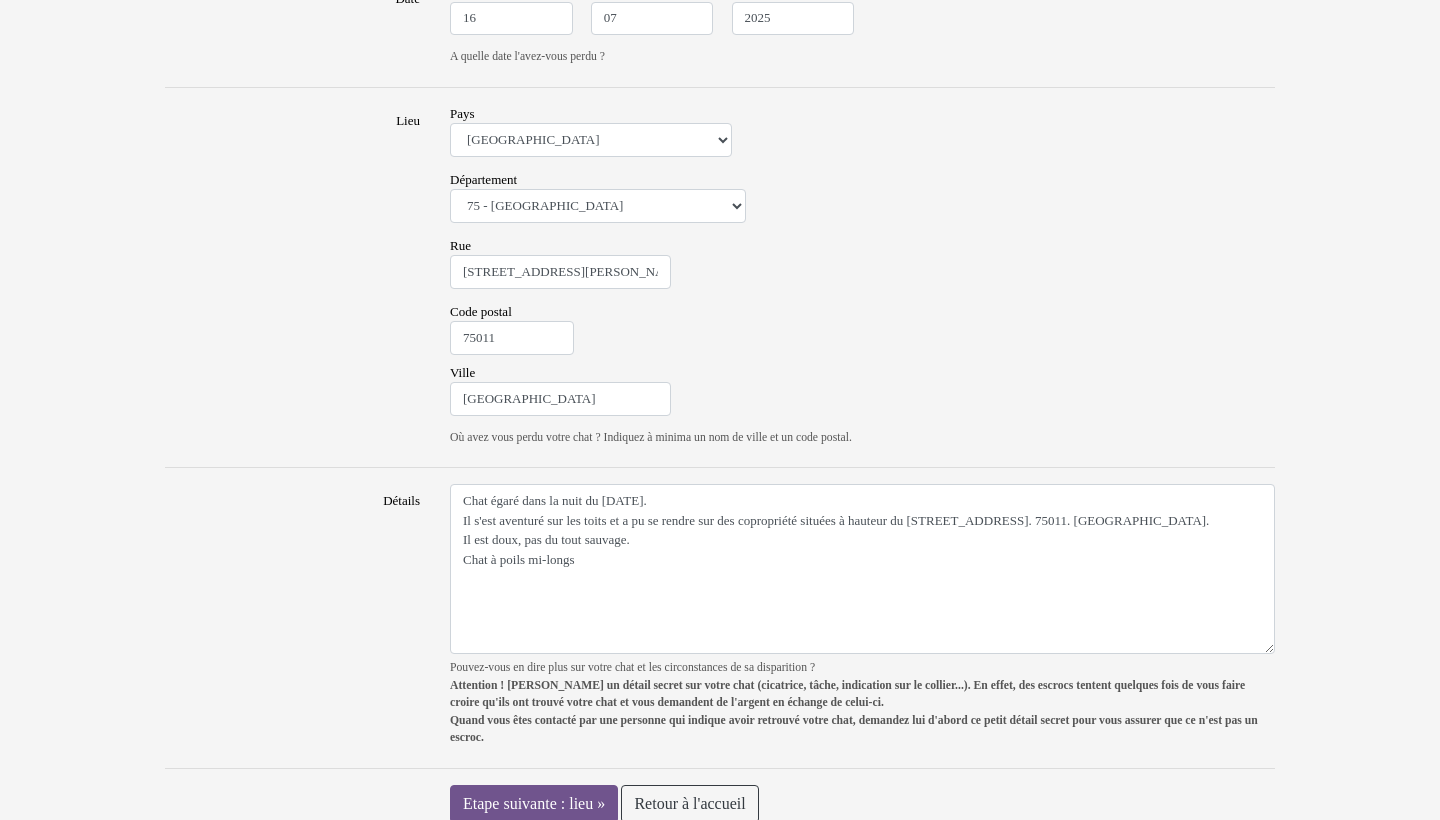 click on "Etape suivante : lieu »" at bounding box center [534, 804] 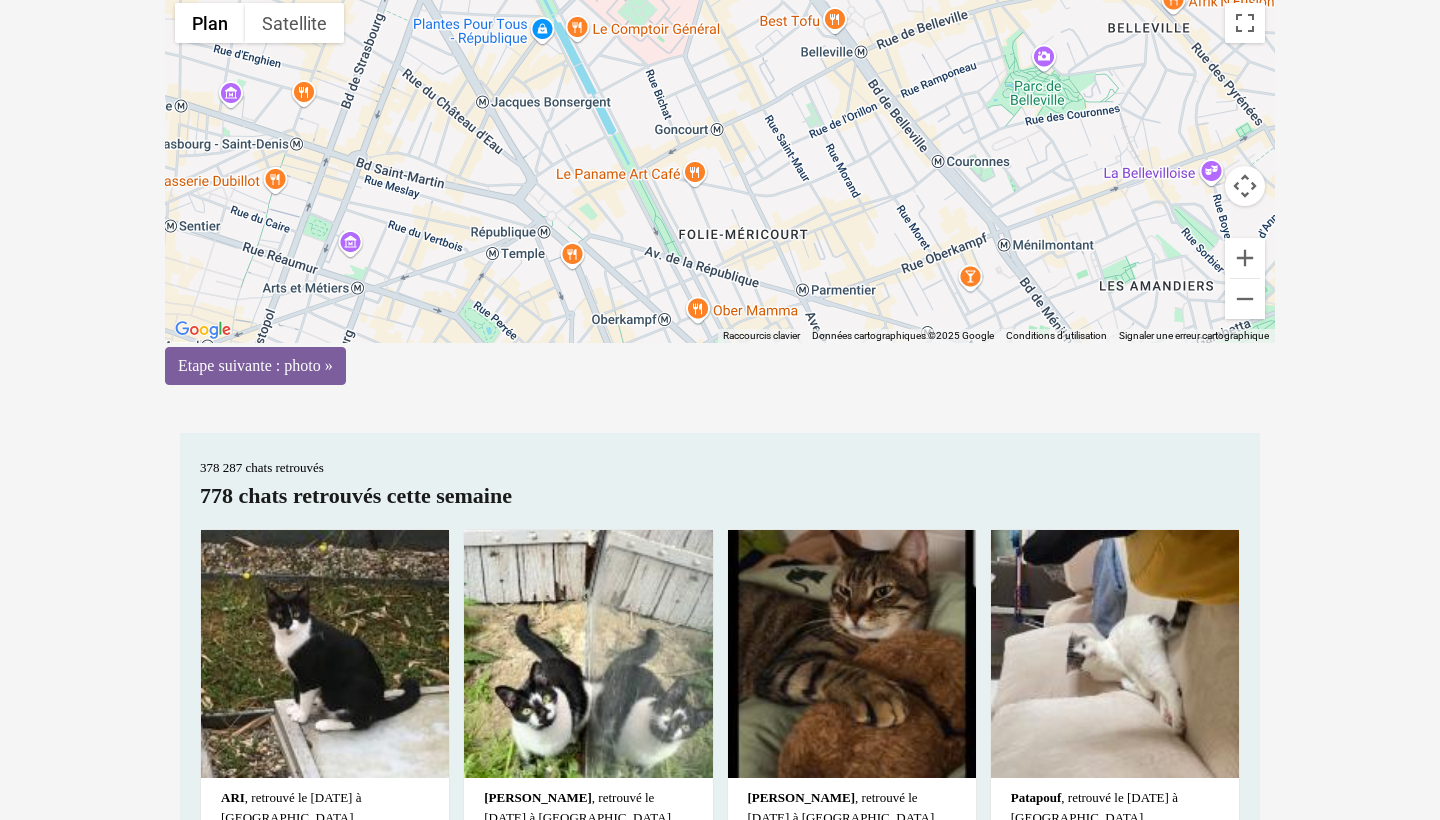 scroll, scrollTop: 279, scrollLeft: 0, axis: vertical 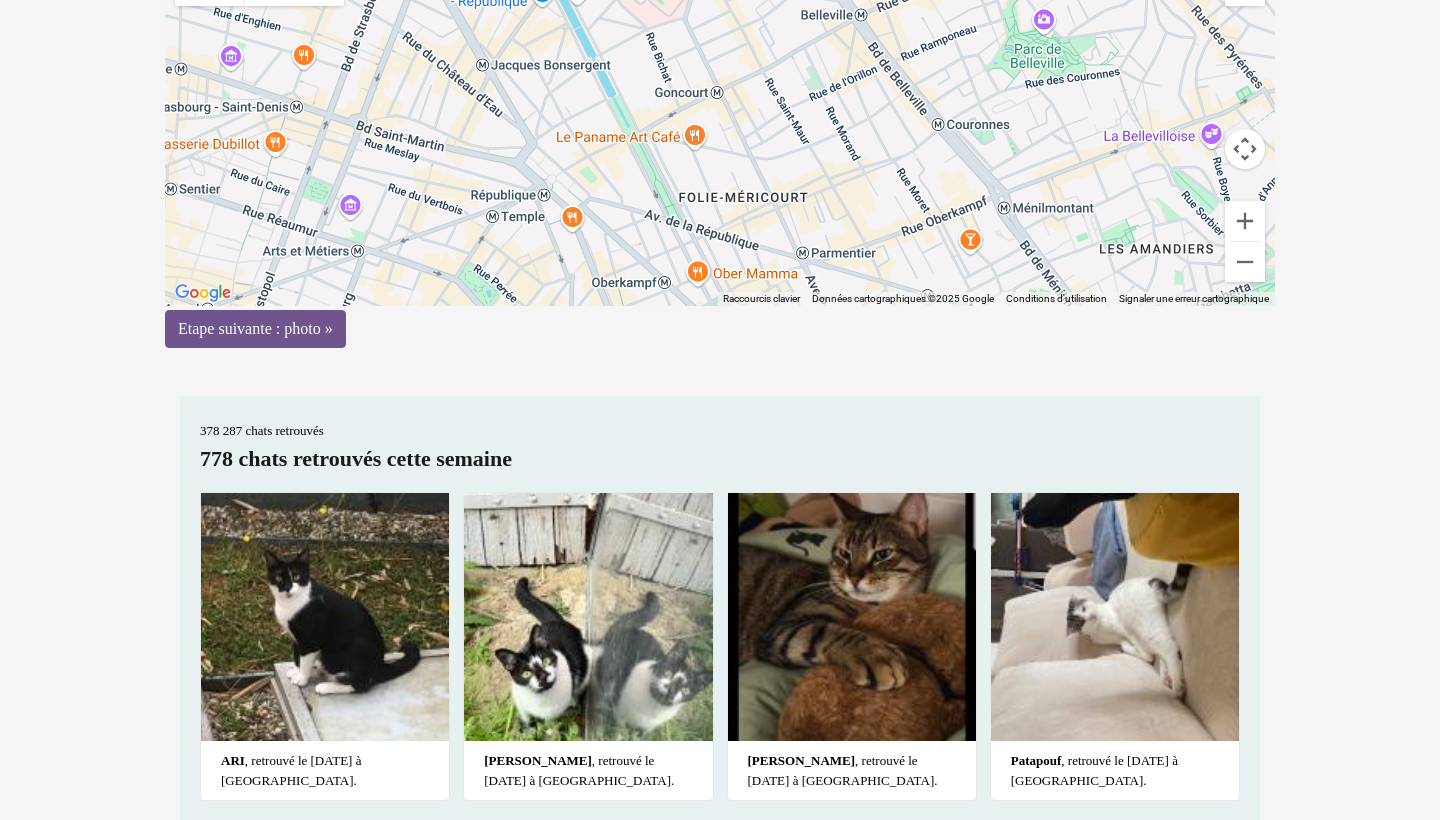 click on "Etape suivante : photo »" at bounding box center [255, 329] 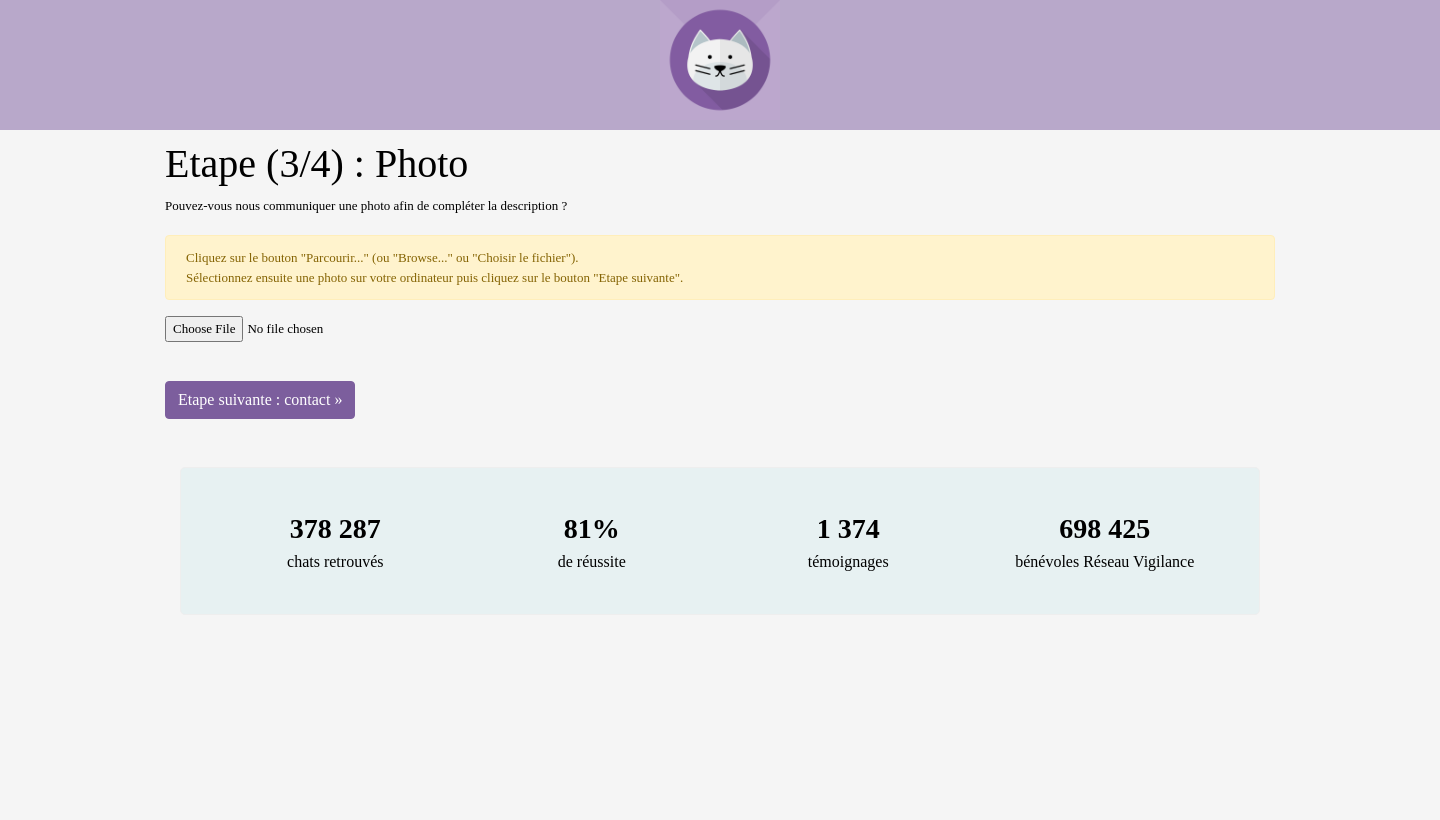 scroll, scrollTop: 0, scrollLeft: 0, axis: both 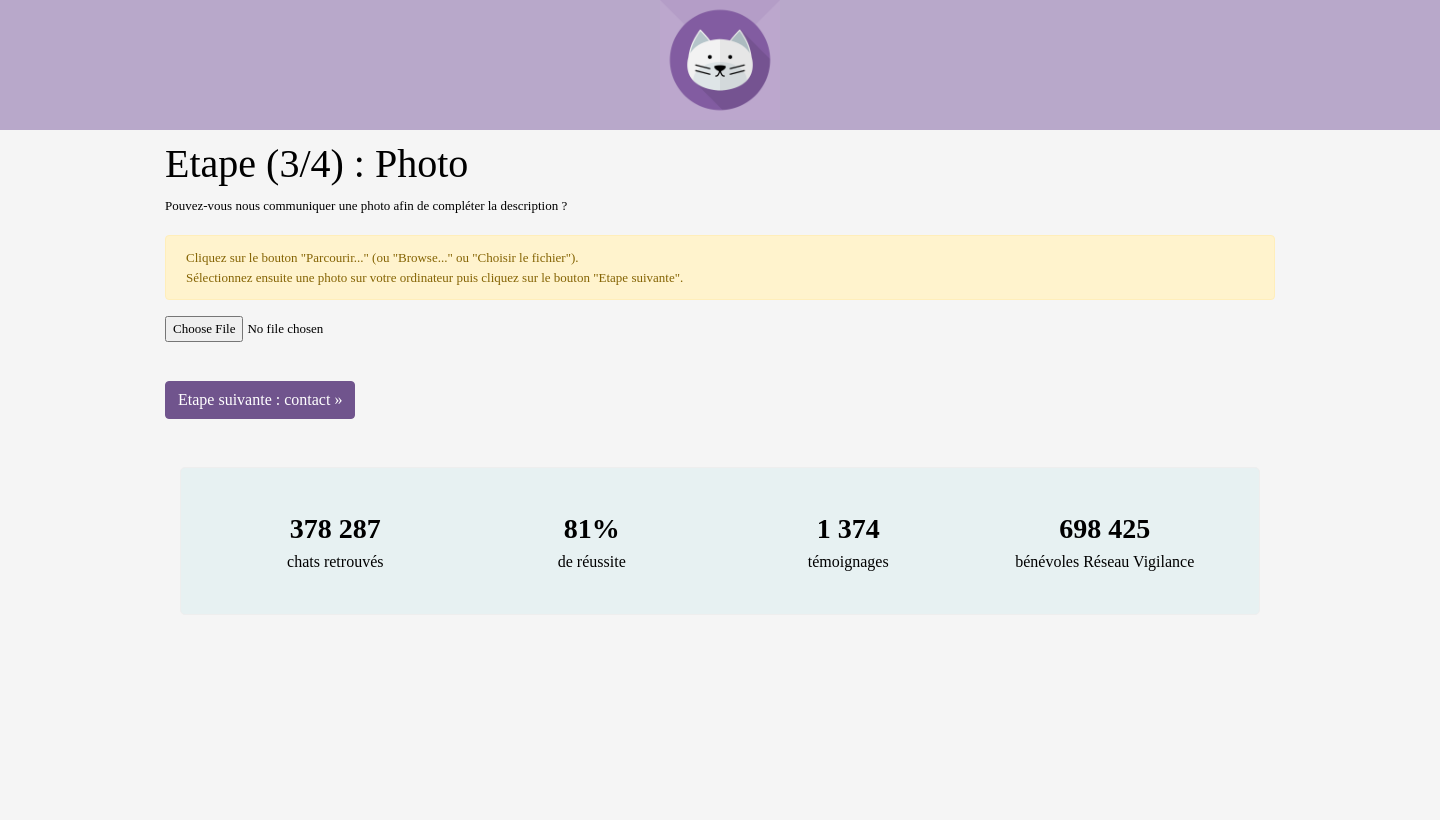 click on "Etape suivante : contact »" at bounding box center [260, 400] 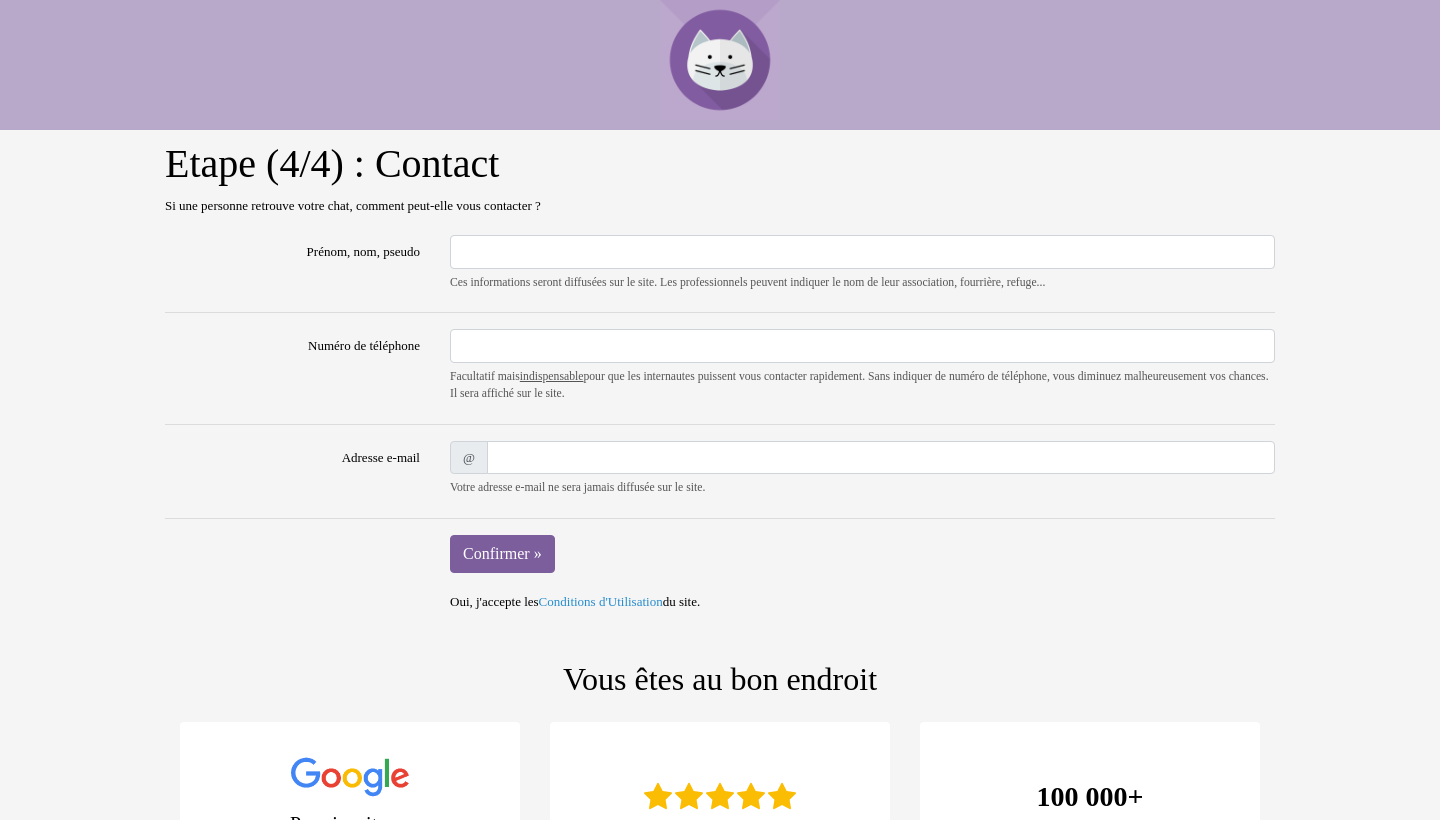scroll, scrollTop: 0, scrollLeft: 0, axis: both 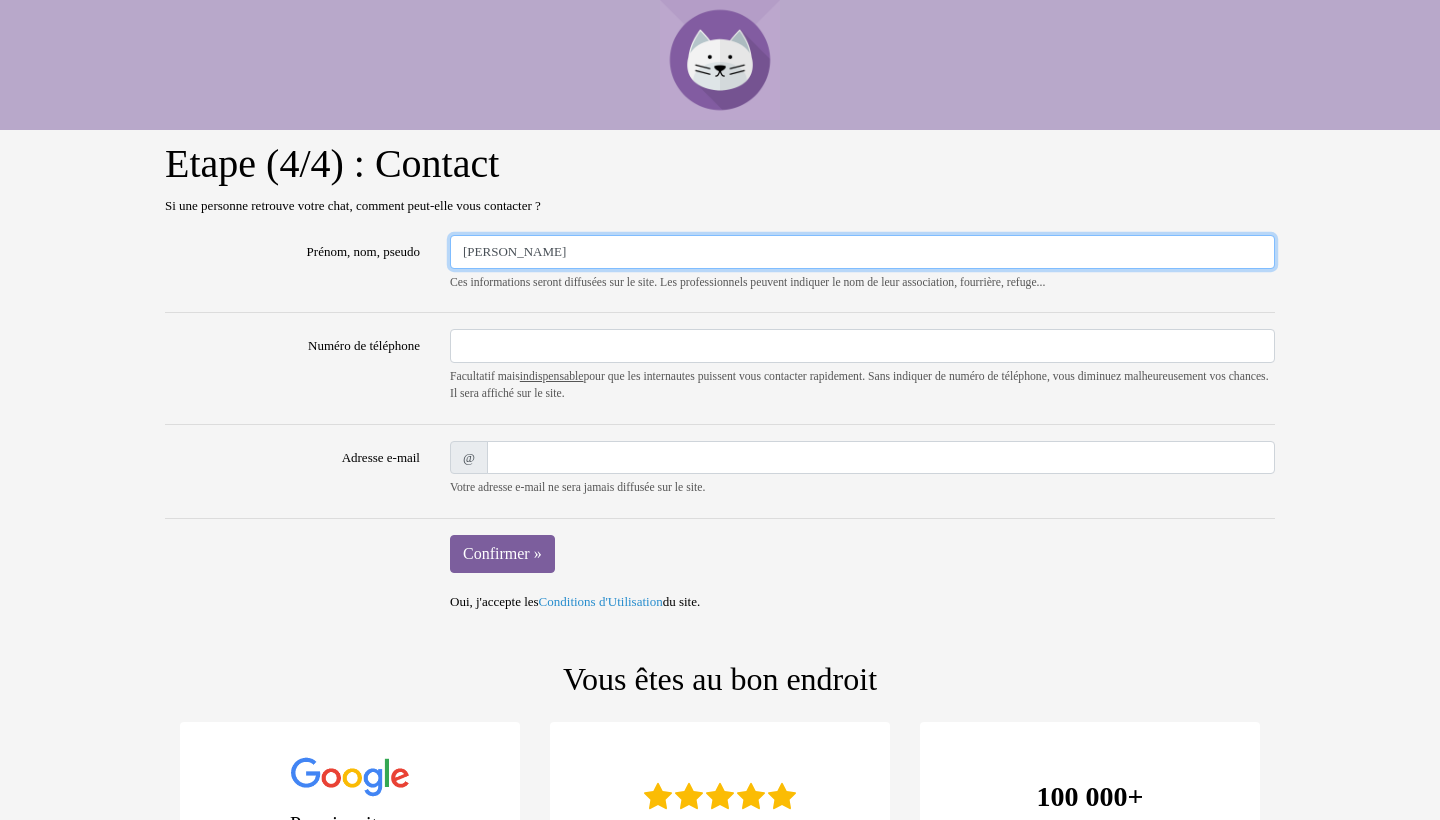 type on "Romain SCHILLINGER" 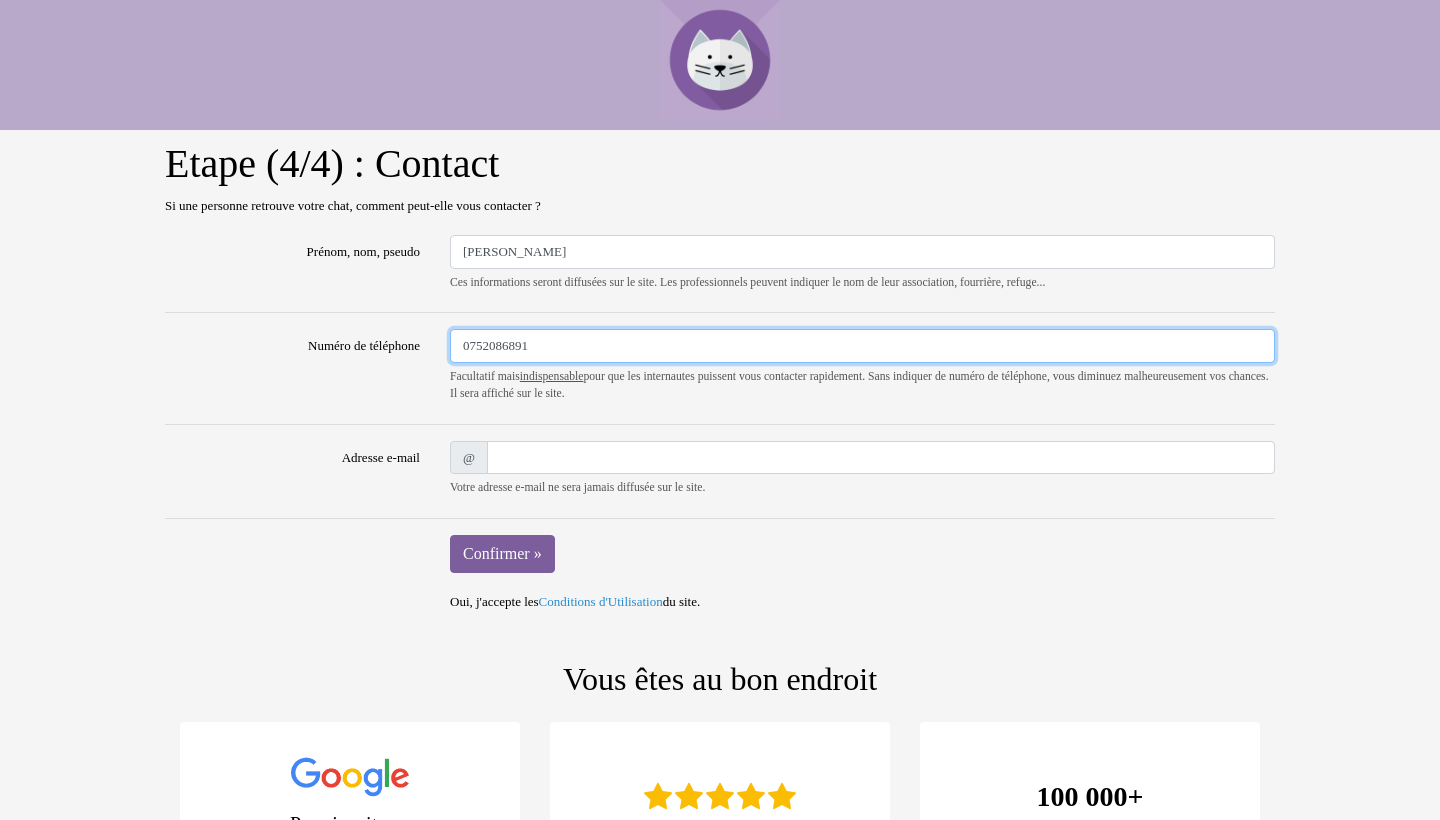 type on "0752086891" 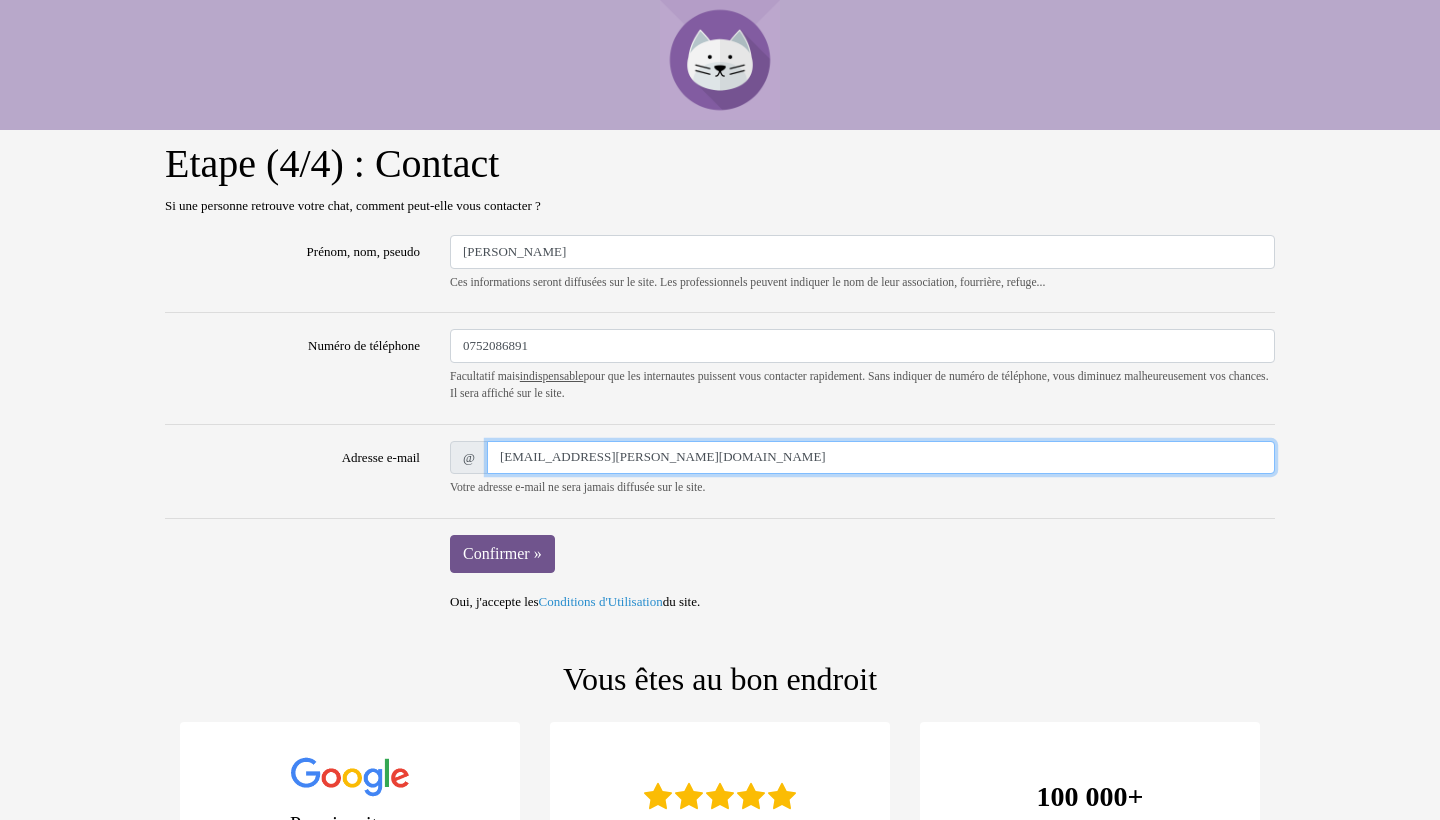 type on "romain.schillinger@iadfrance.fr" 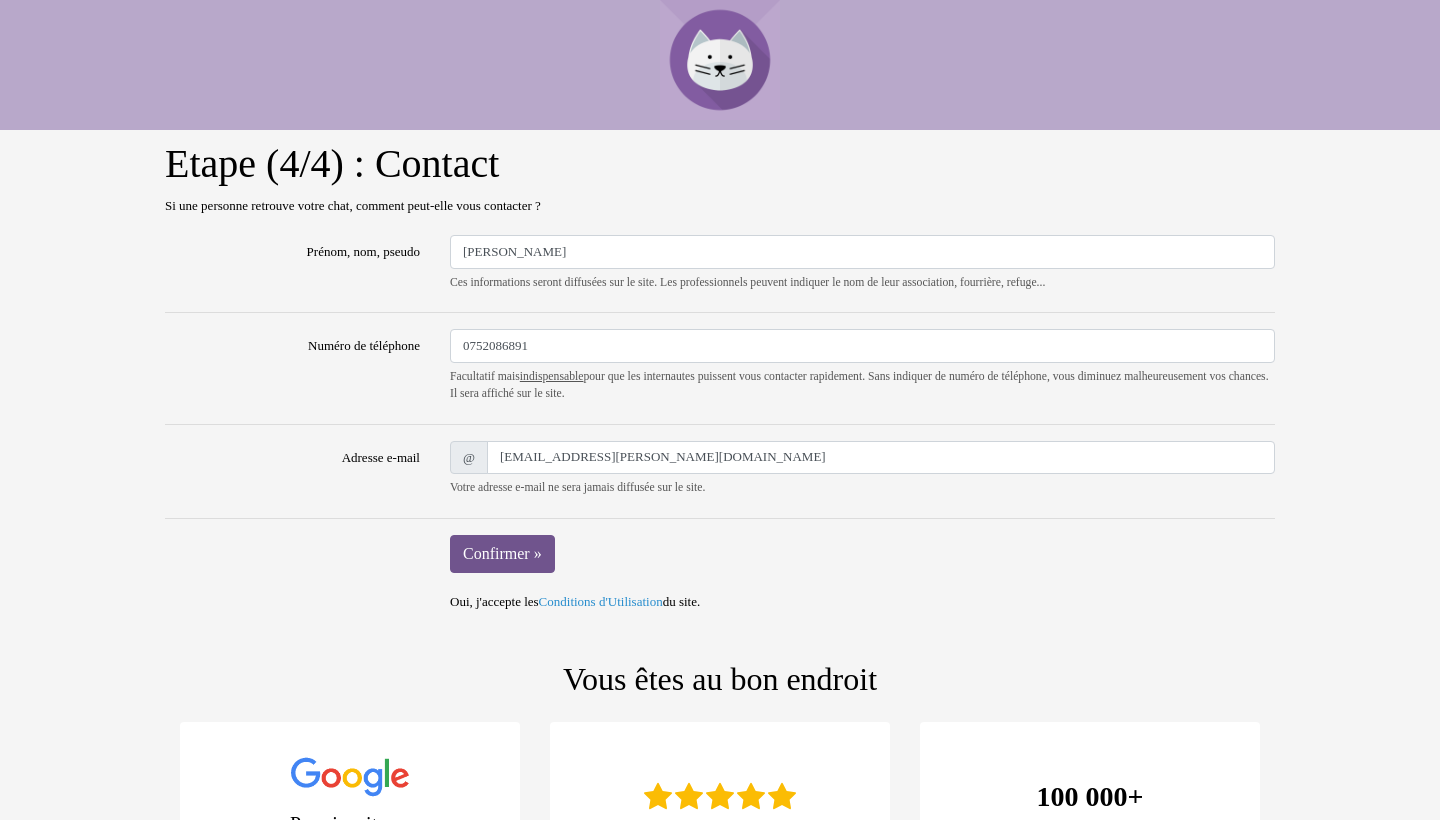 click on "Confirmer »" at bounding box center (502, 554) 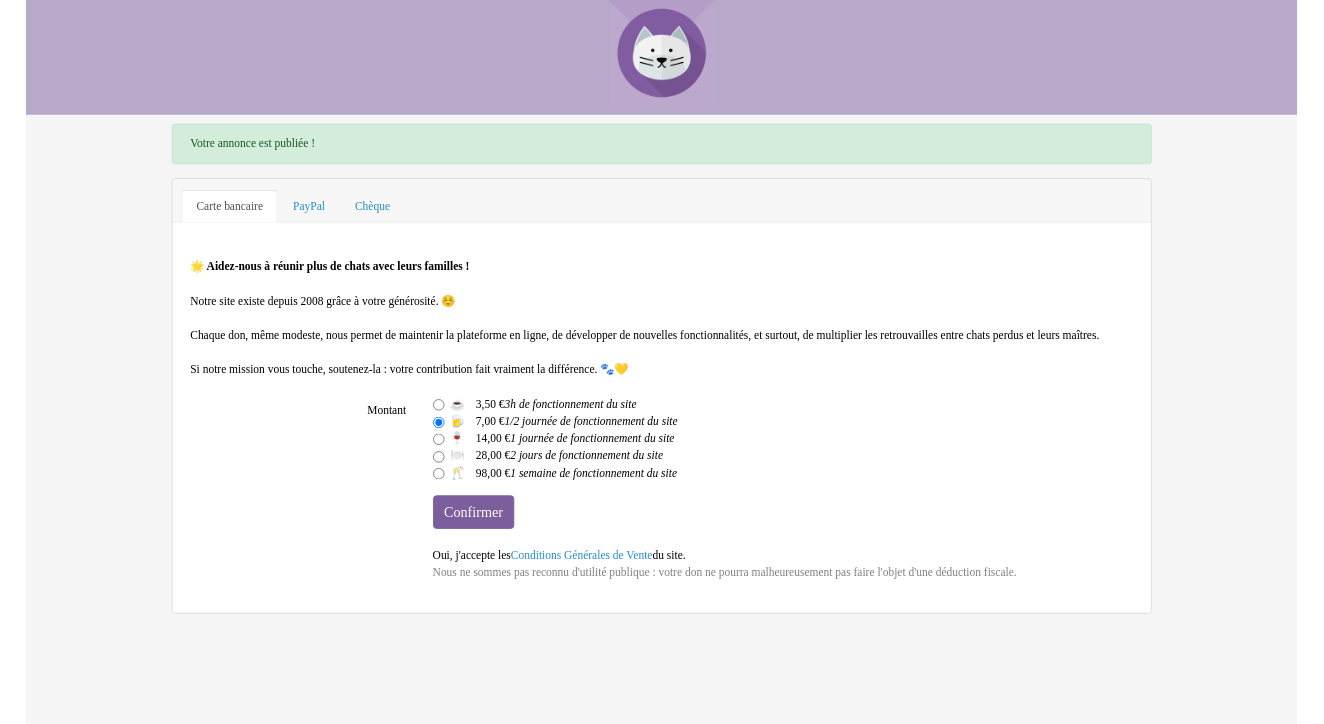 scroll, scrollTop: 0, scrollLeft: 0, axis: both 